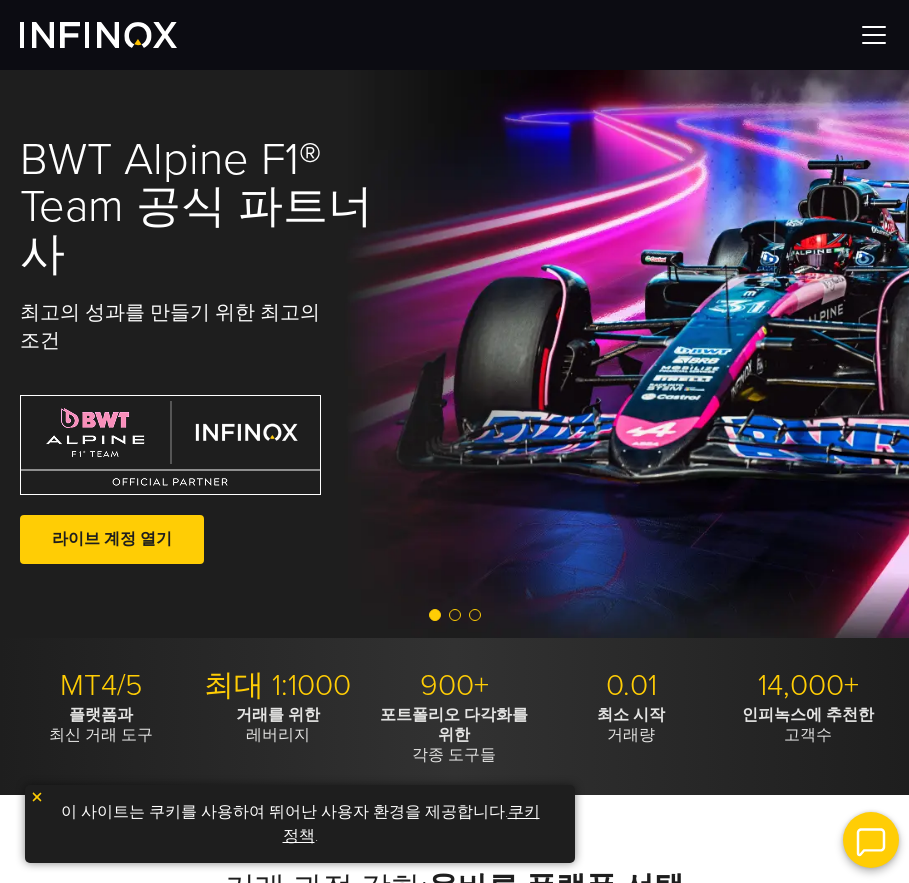 scroll, scrollTop: 0, scrollLeft: 0, axis: both 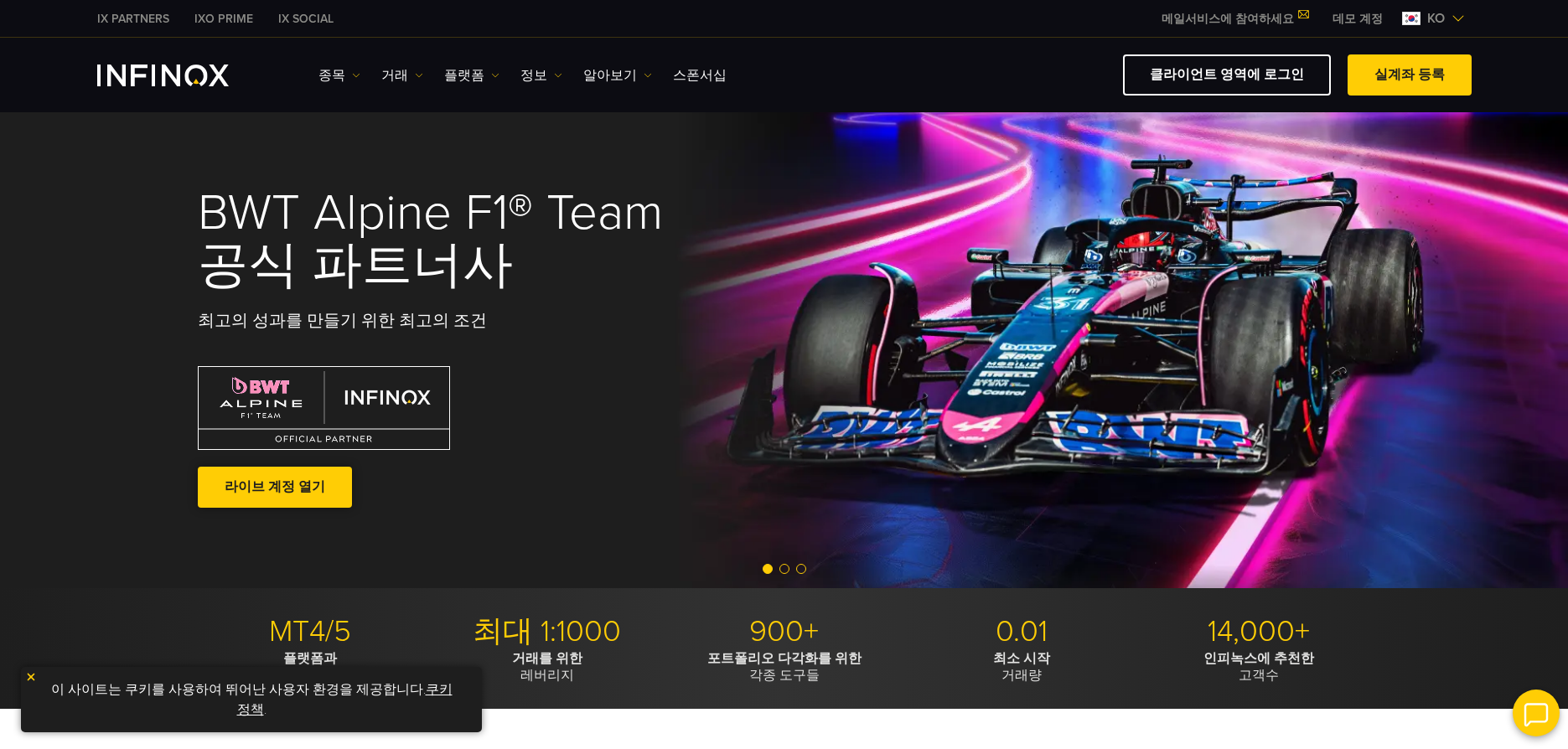 click on "라이브 계정 열기" at bounding box center [275, 487] 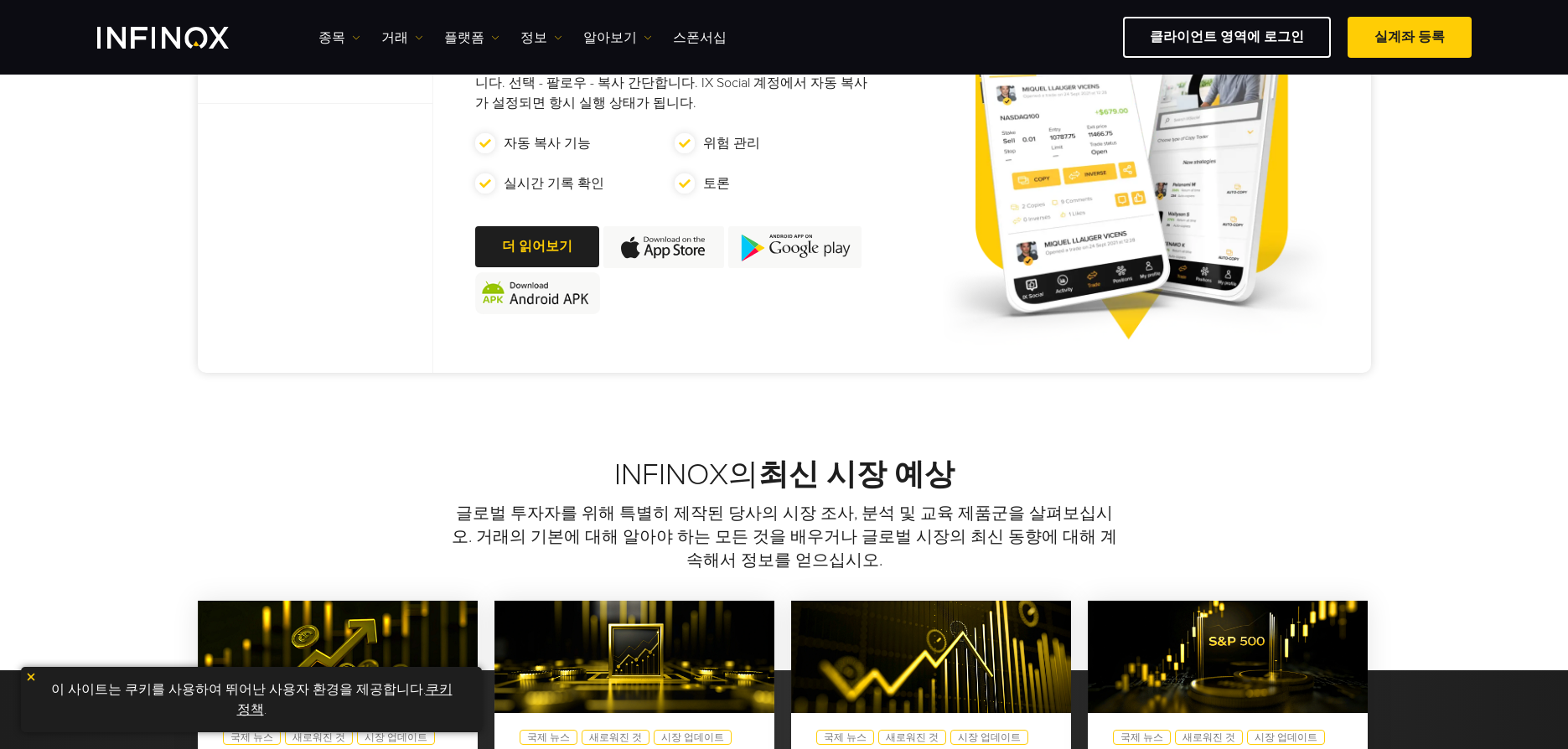 scroll, scrollTop: 0, scrollLeft: 0, axis: both 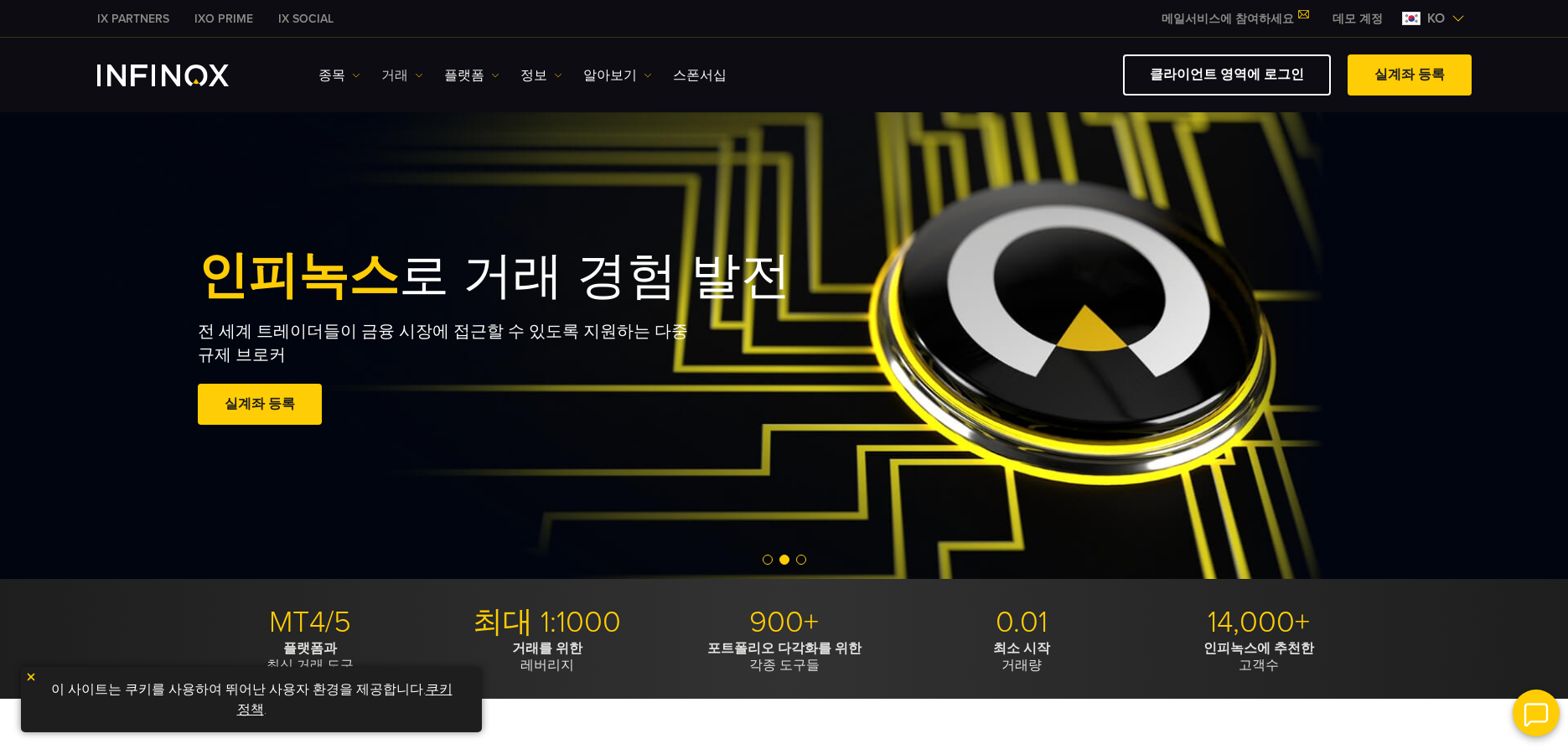 click on "거래" at bounding box center [339, 75] 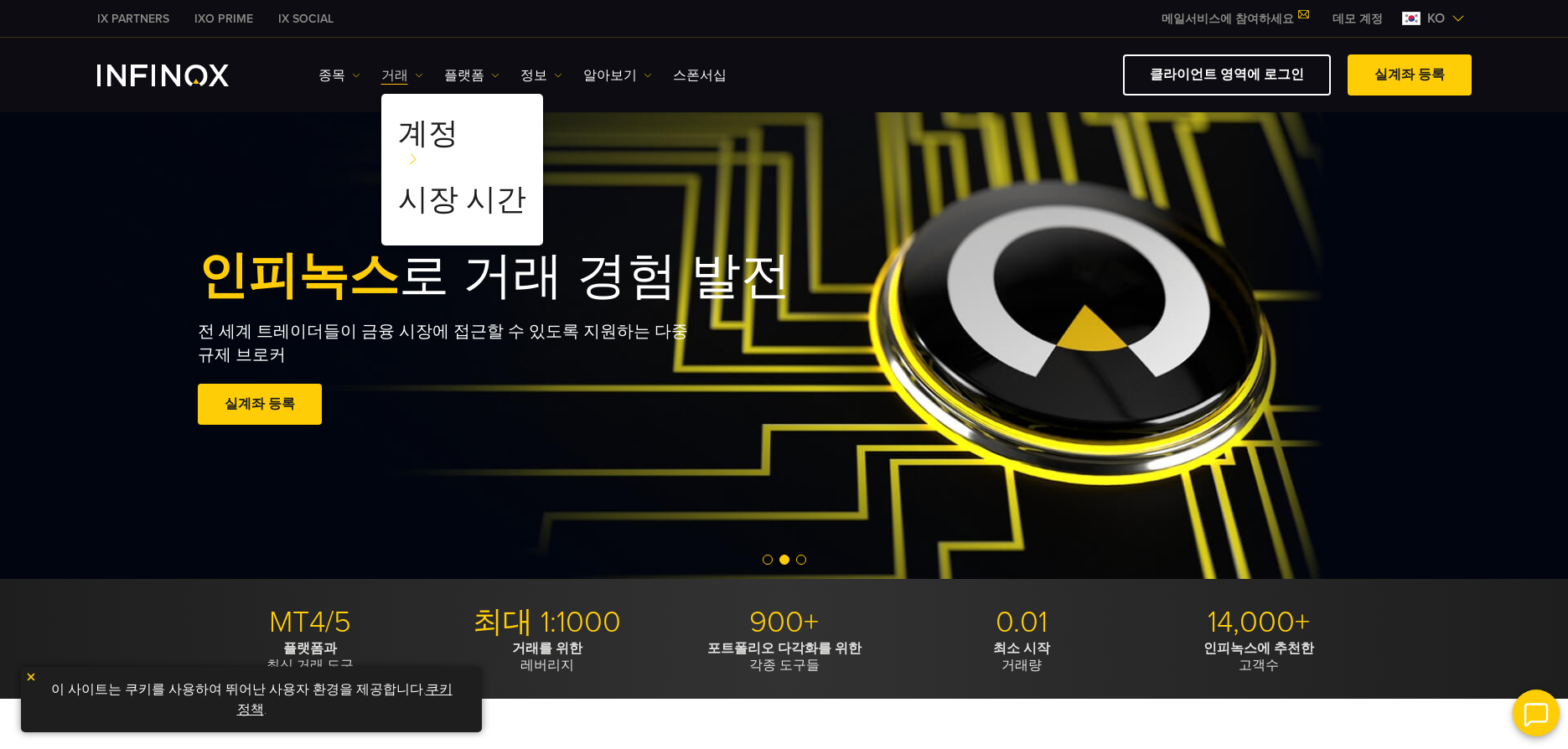 scroll, scrollTop: 0, scrollLeft: 0, axis: both 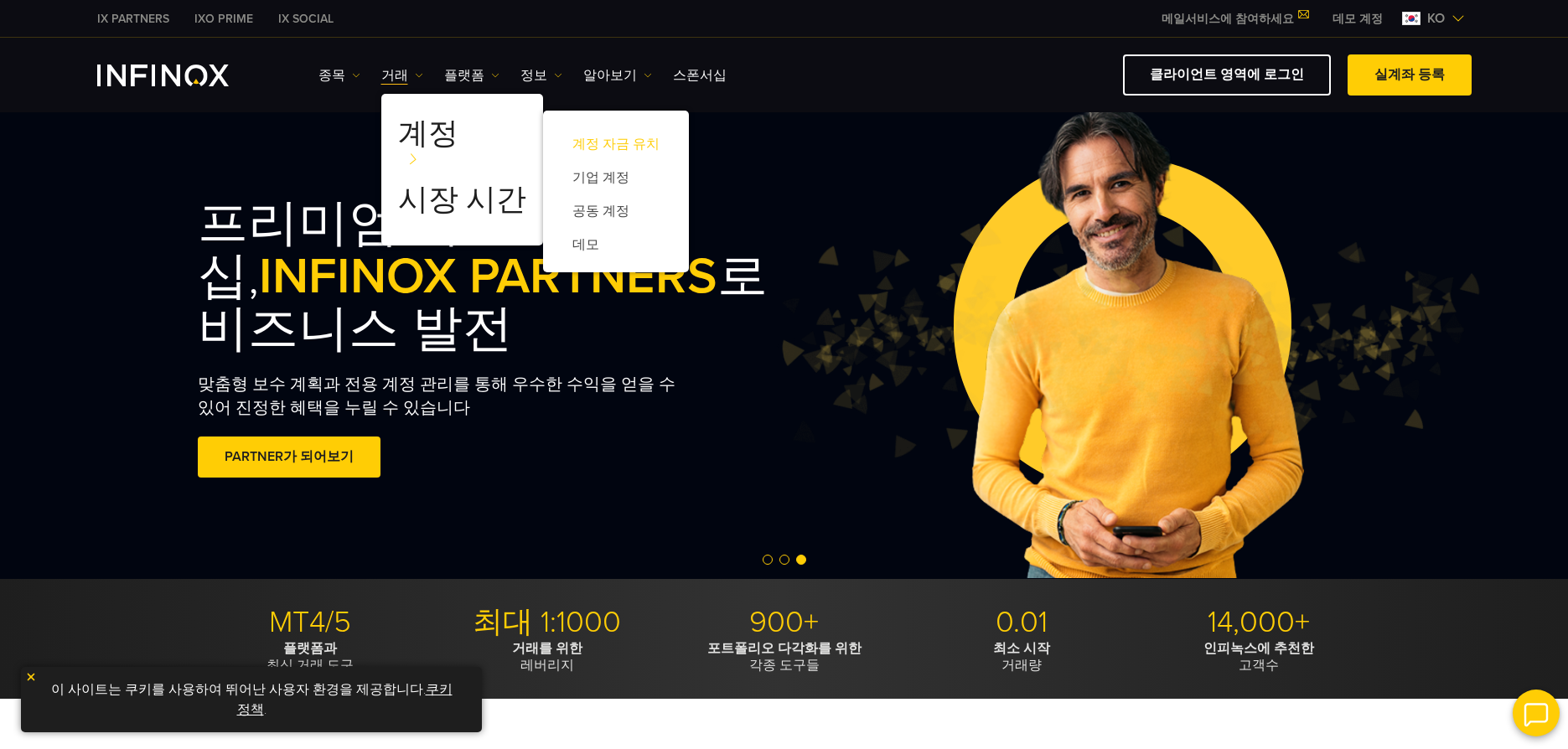 click on "계정 자금 유치" at bounding box center [616, 144] 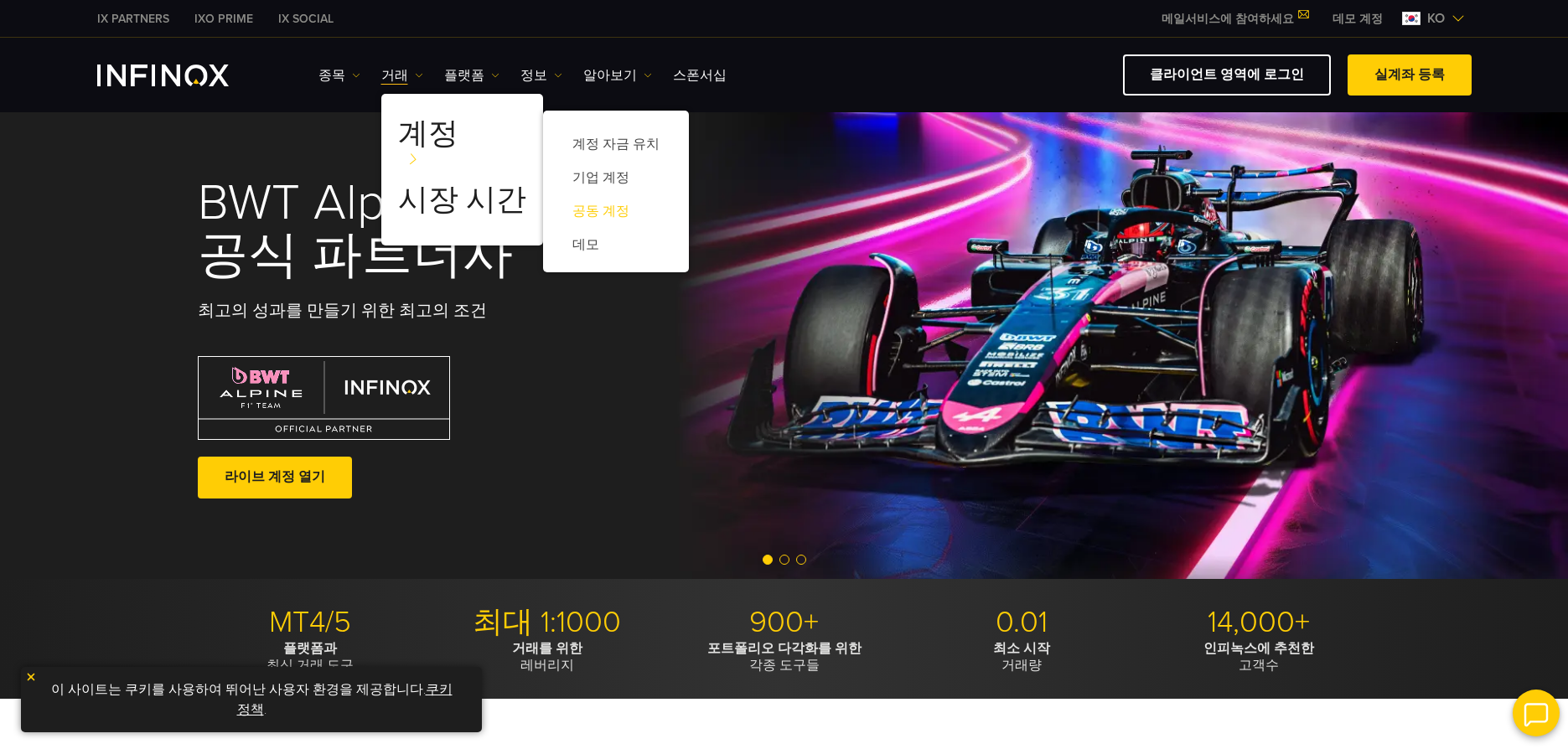click on "공동 계정" at bounding box center [616, 178] 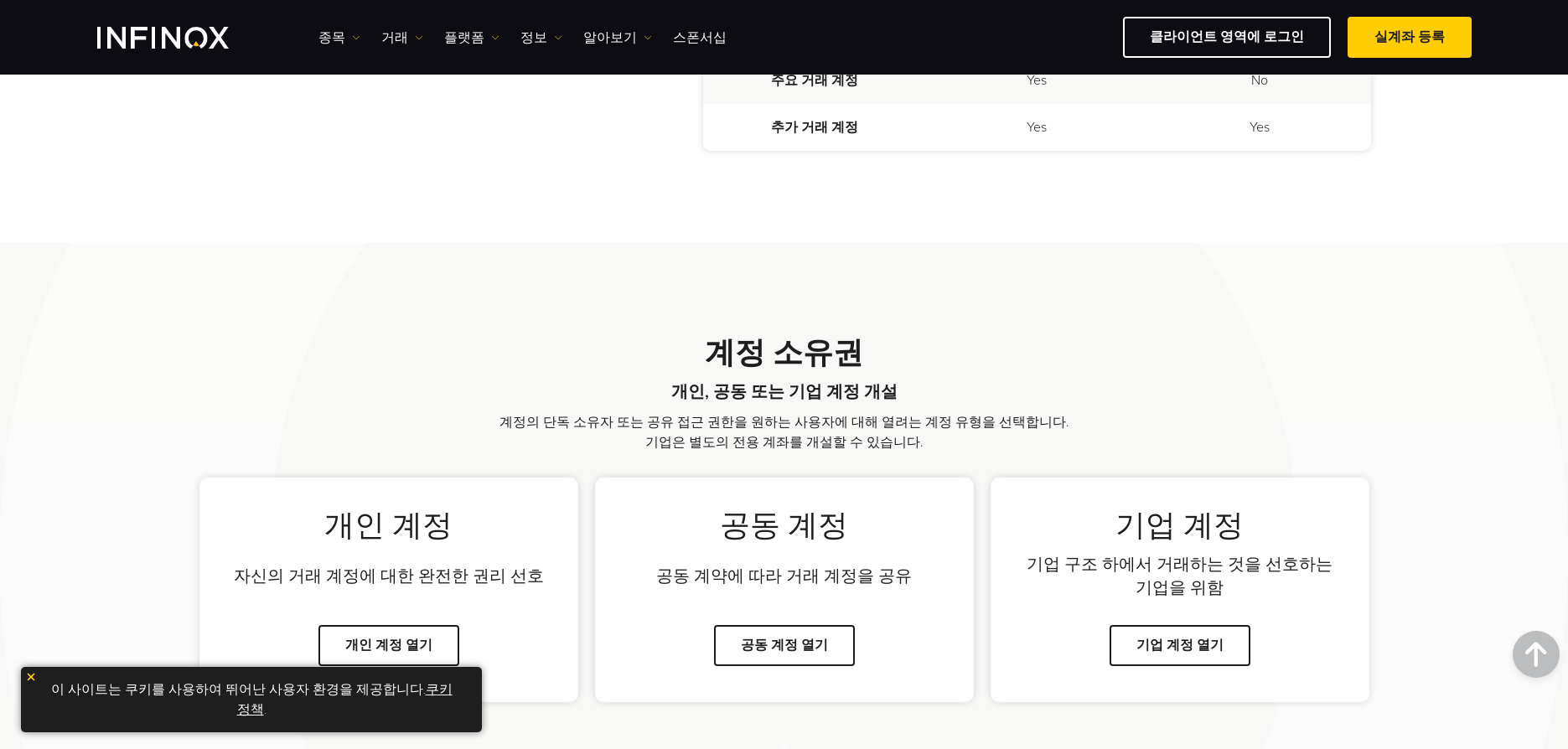 scroll, scrollTop: 984, scrollLeft: 0, axis: vertical 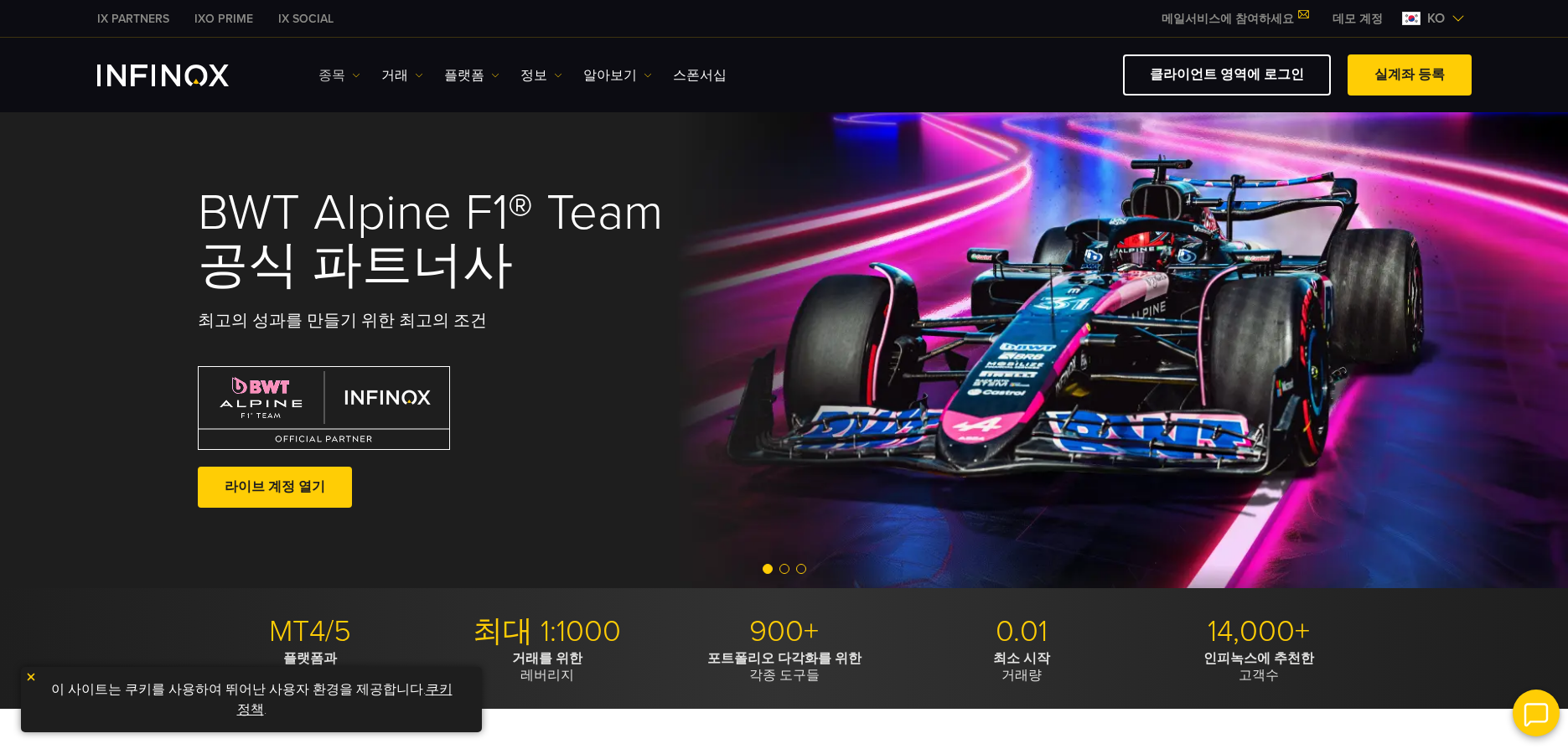click at bounding box center (356, 75) 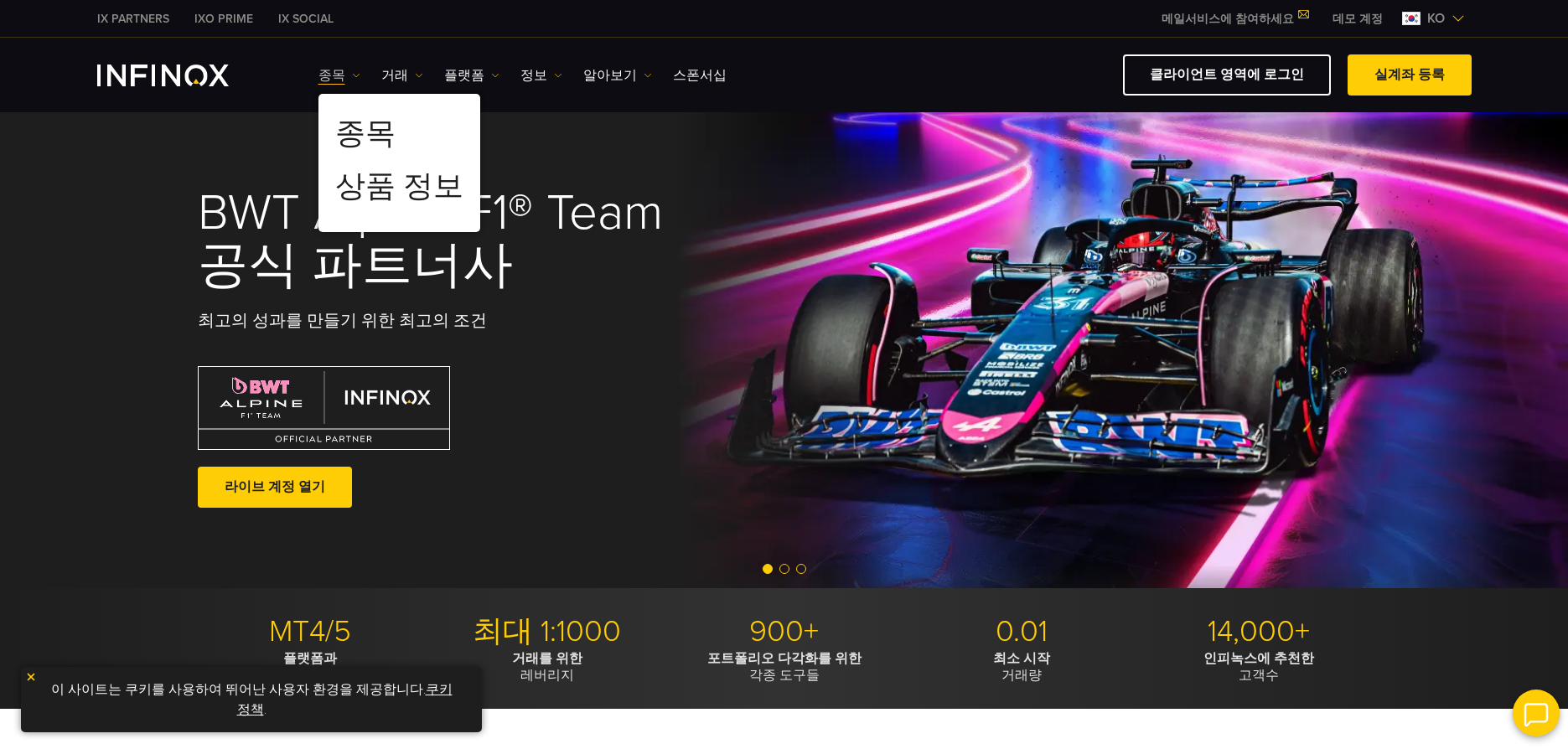 scroll, scrollTop: 0, scrollLeft: 0, axis: both 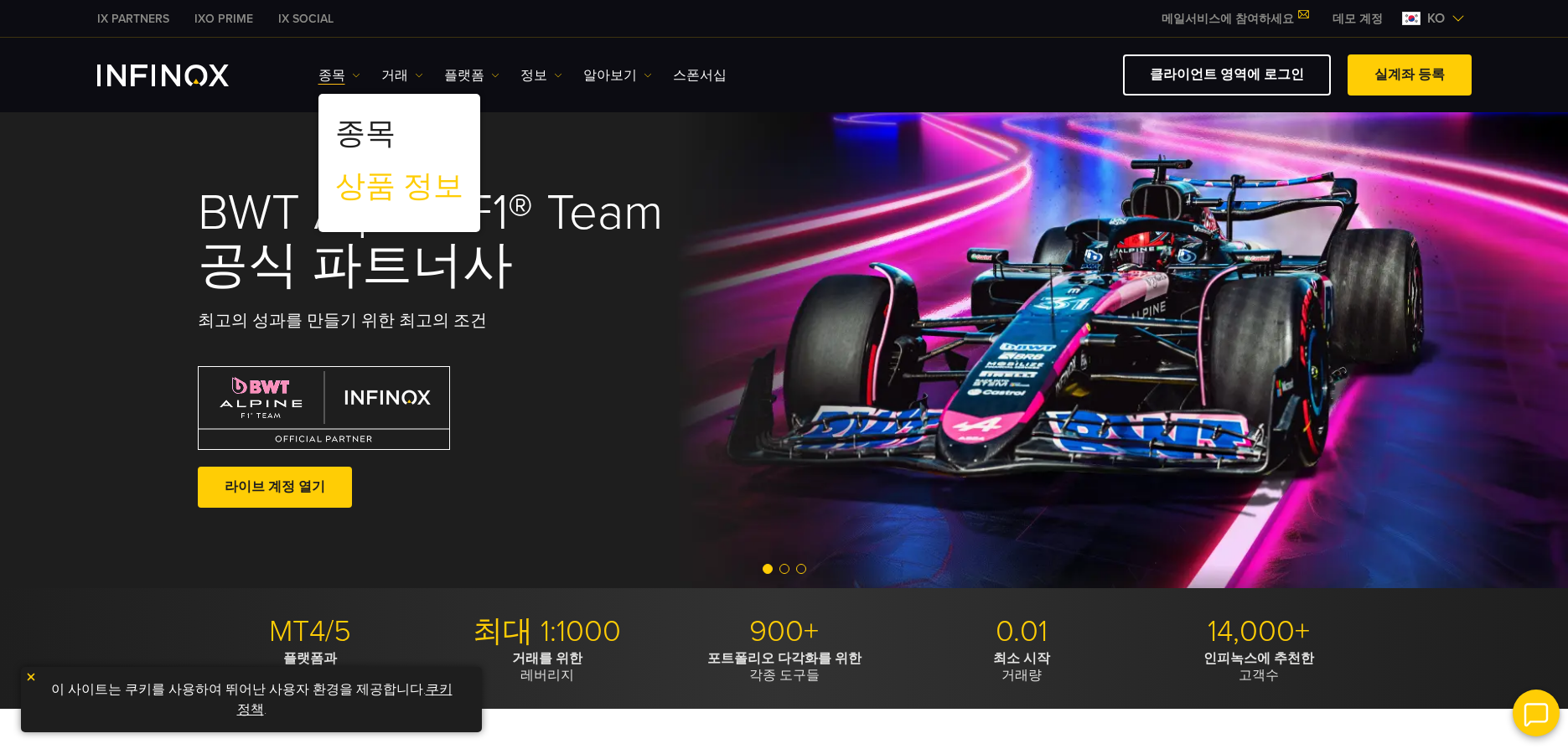 click on "상품 정보" at bounding box center [399, 187] 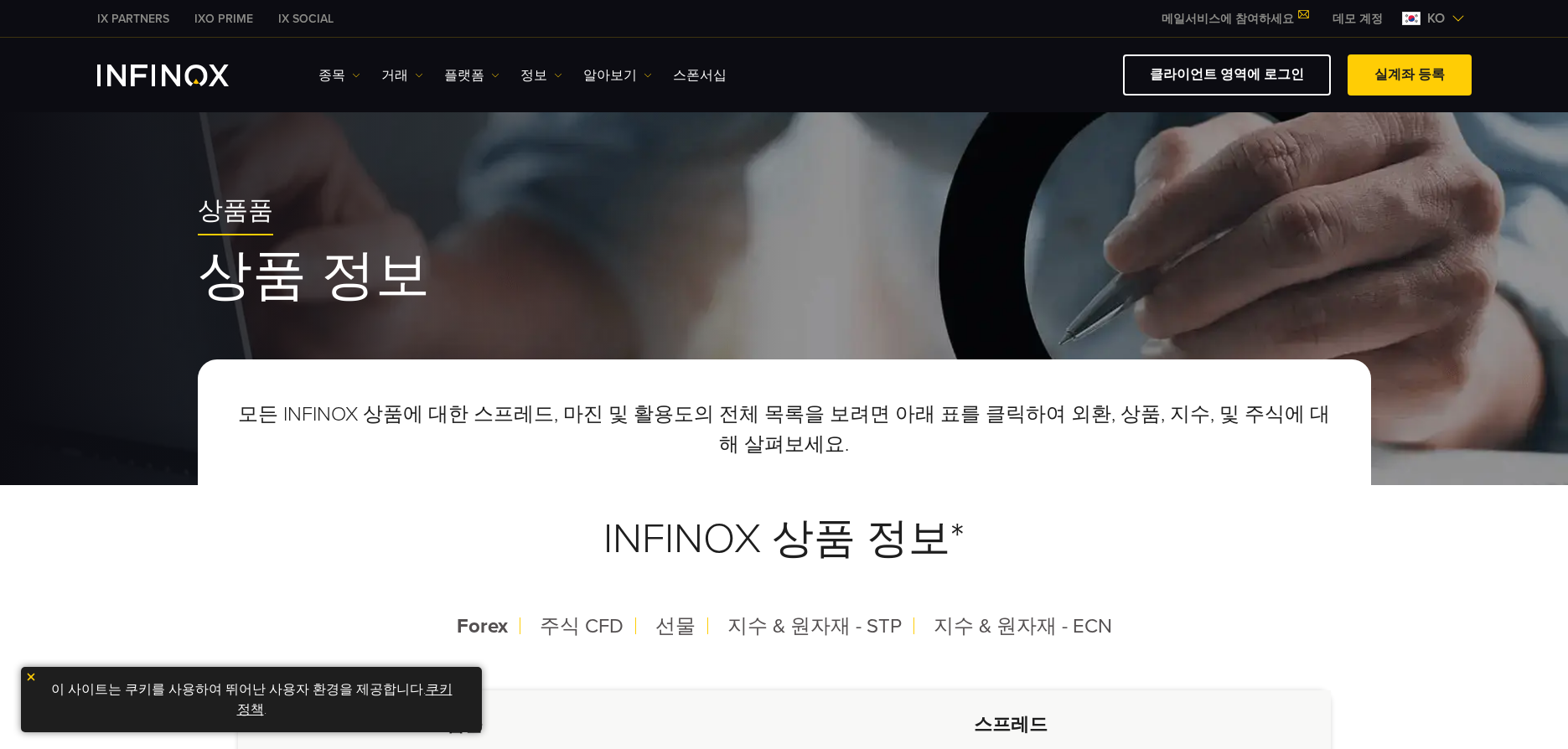 scroll, scrollTop: 0, scrollLeft: 0, axis: both 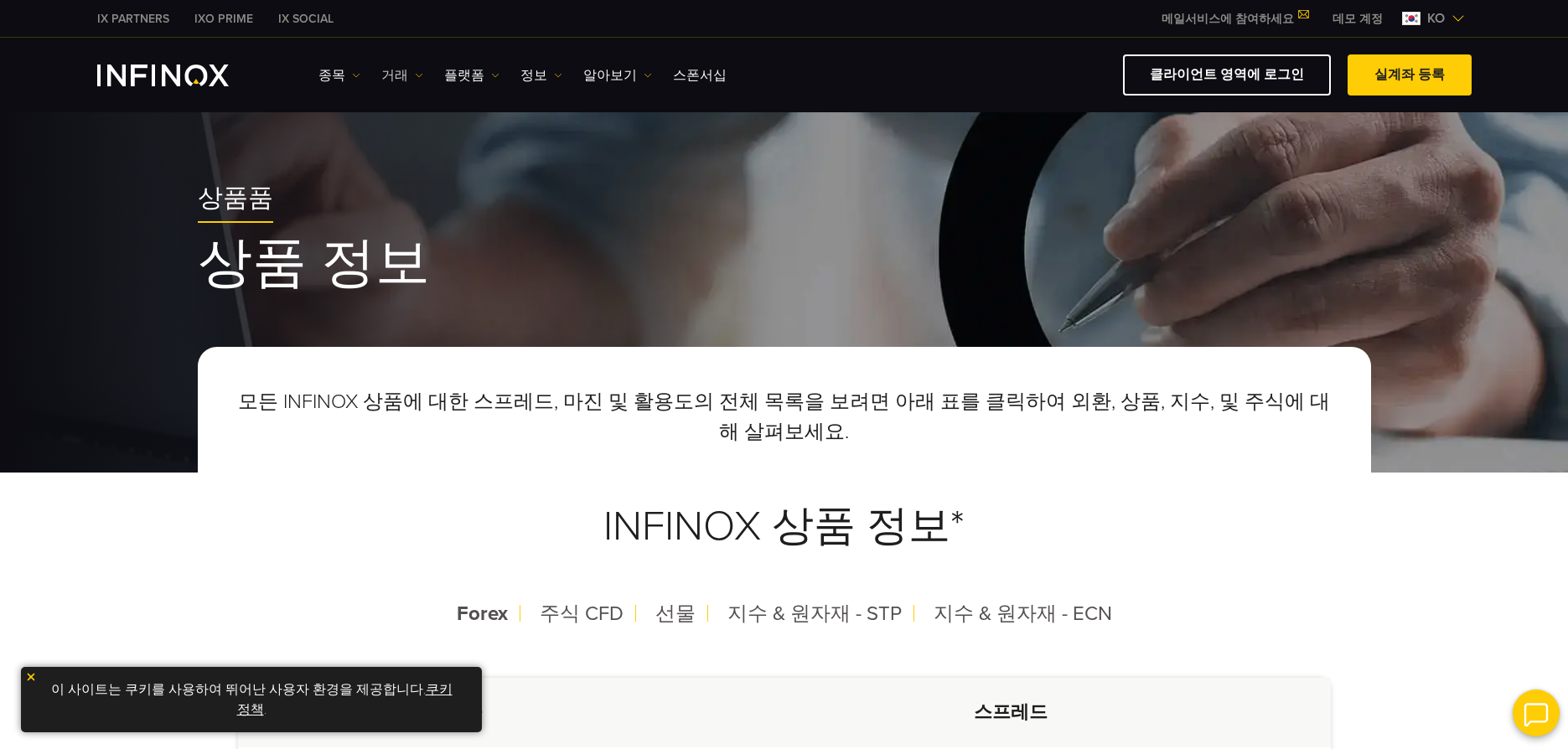 click on "거래" at bounding box center [339, 75] 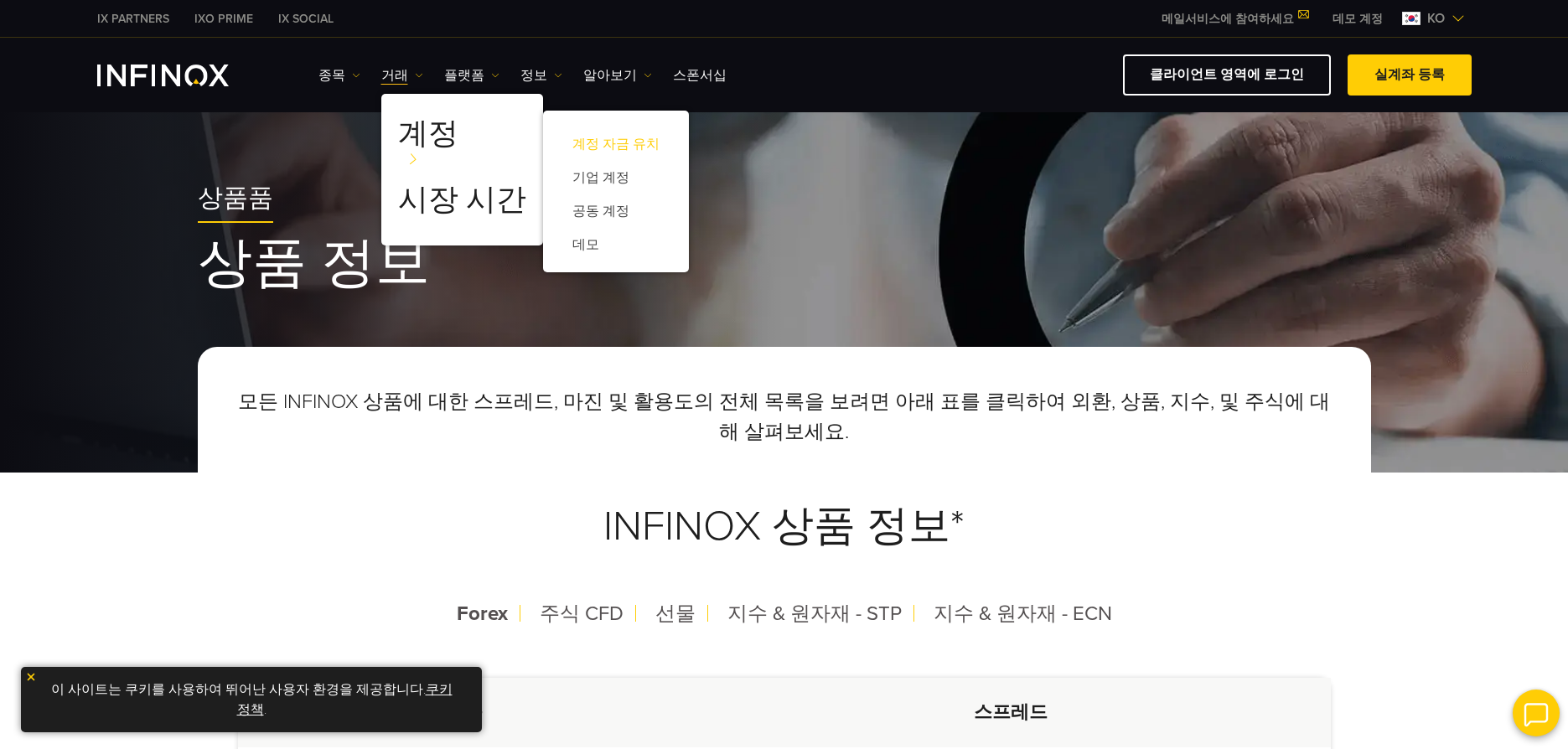 click on "계정 자금 유치" at bounding box center (616, 144) 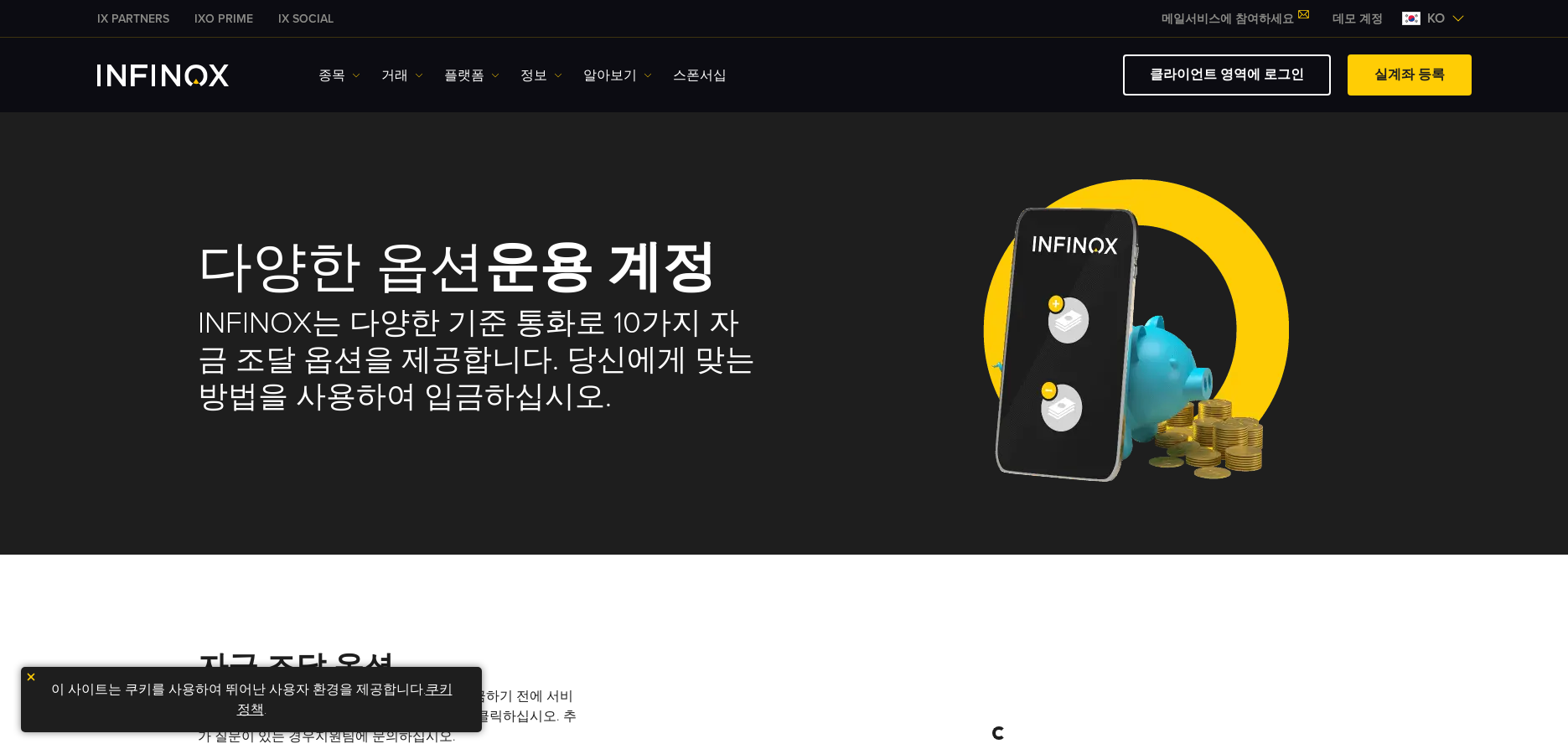 scroll, scrollTop: 0, scrollLeft: 0, axis: both 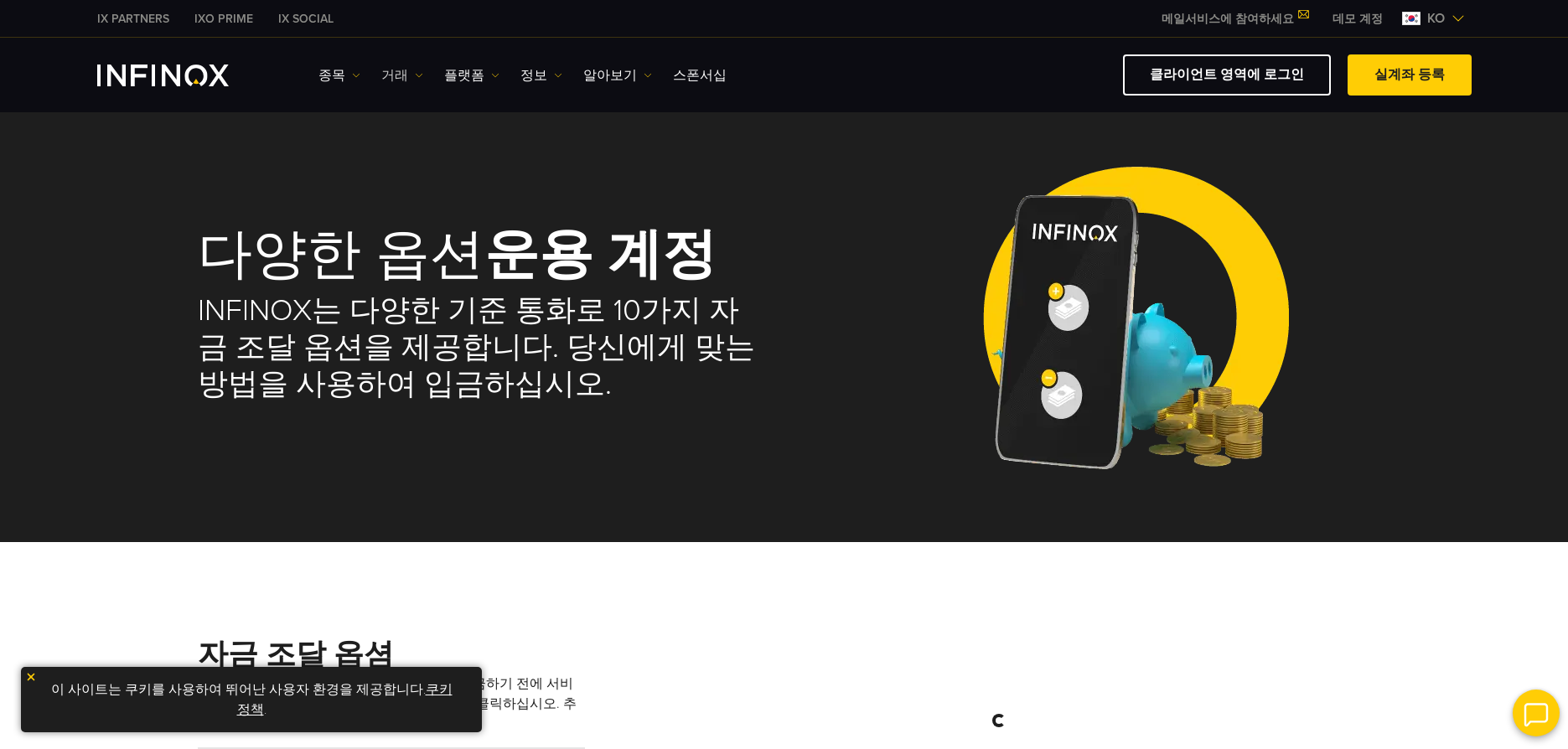 click at bounding box center (356, 75) 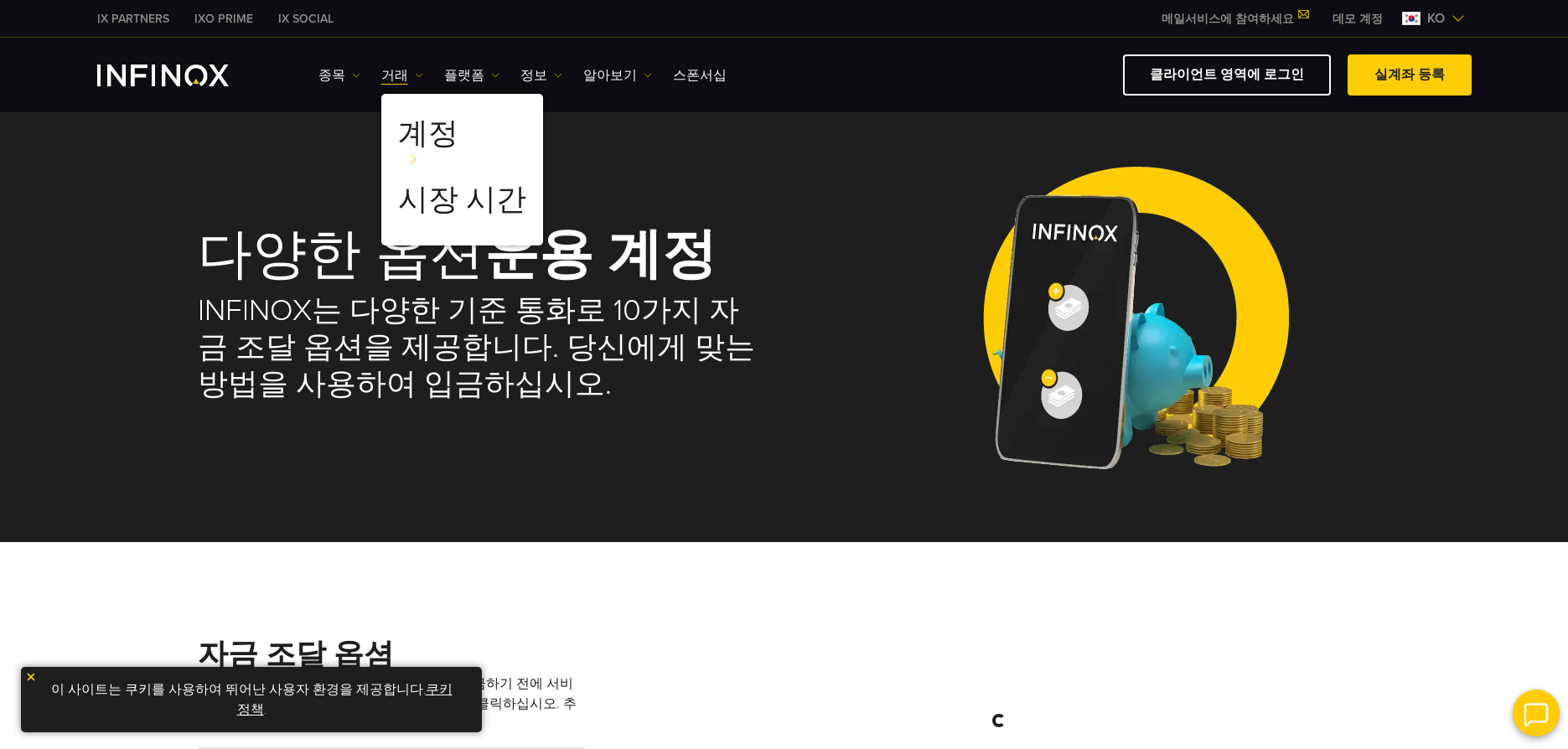 scroll, scrollTop: 0, scrollLeft: 0, axis: both 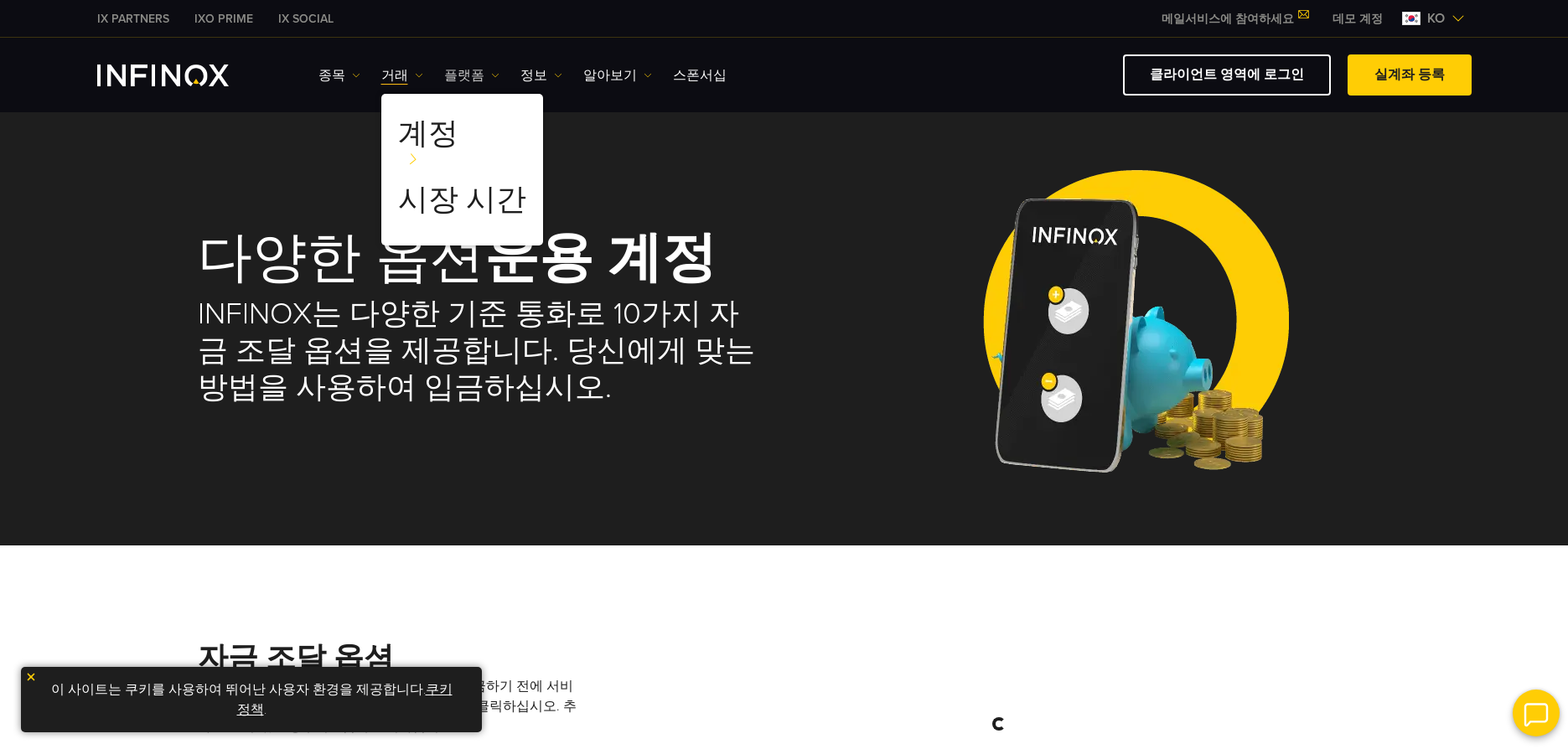 click on "플랫폼" at bounding box center [339, 75] 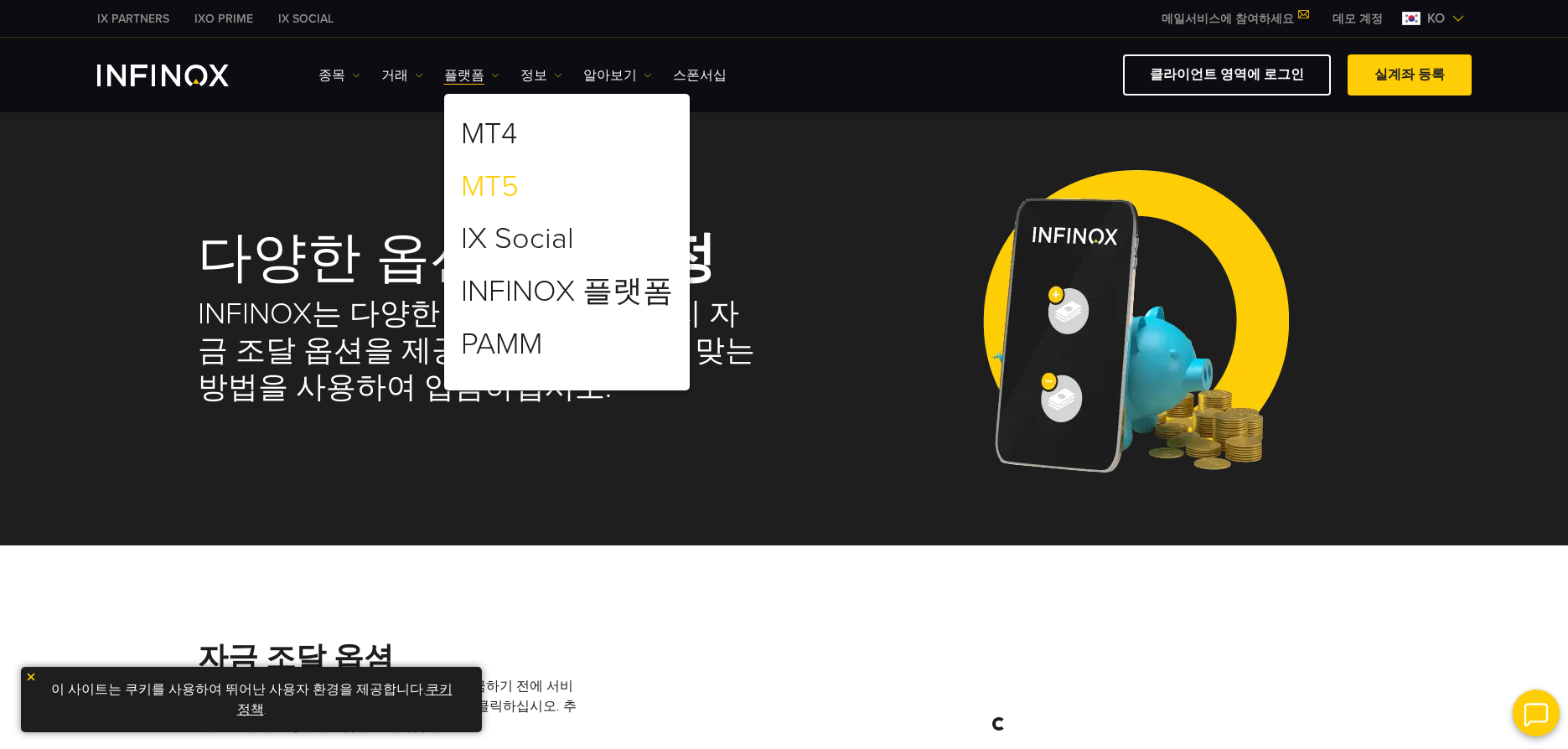 click on "MT5" at bounding box center (489, 187) 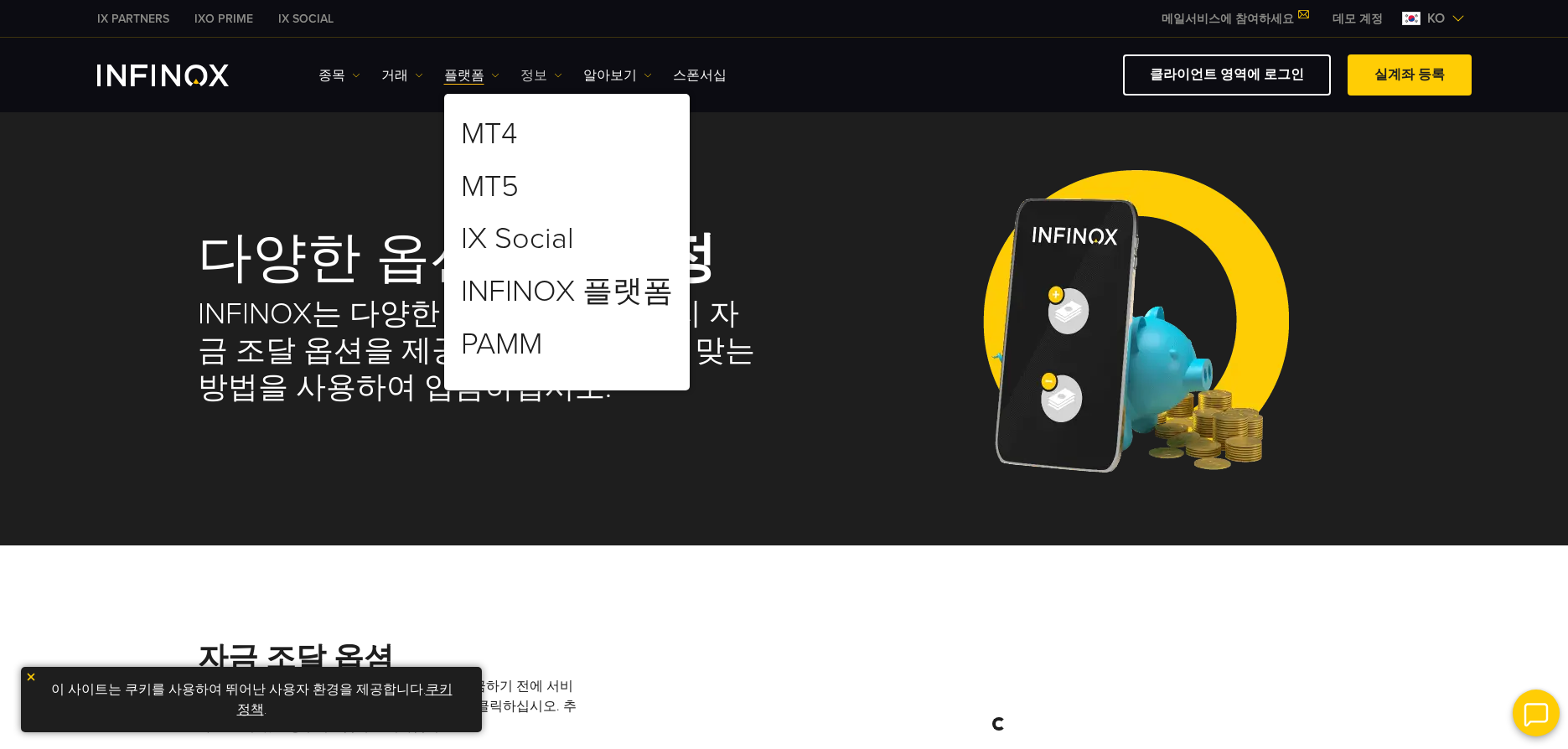 click on "정보" at bounding box center (339, 75) 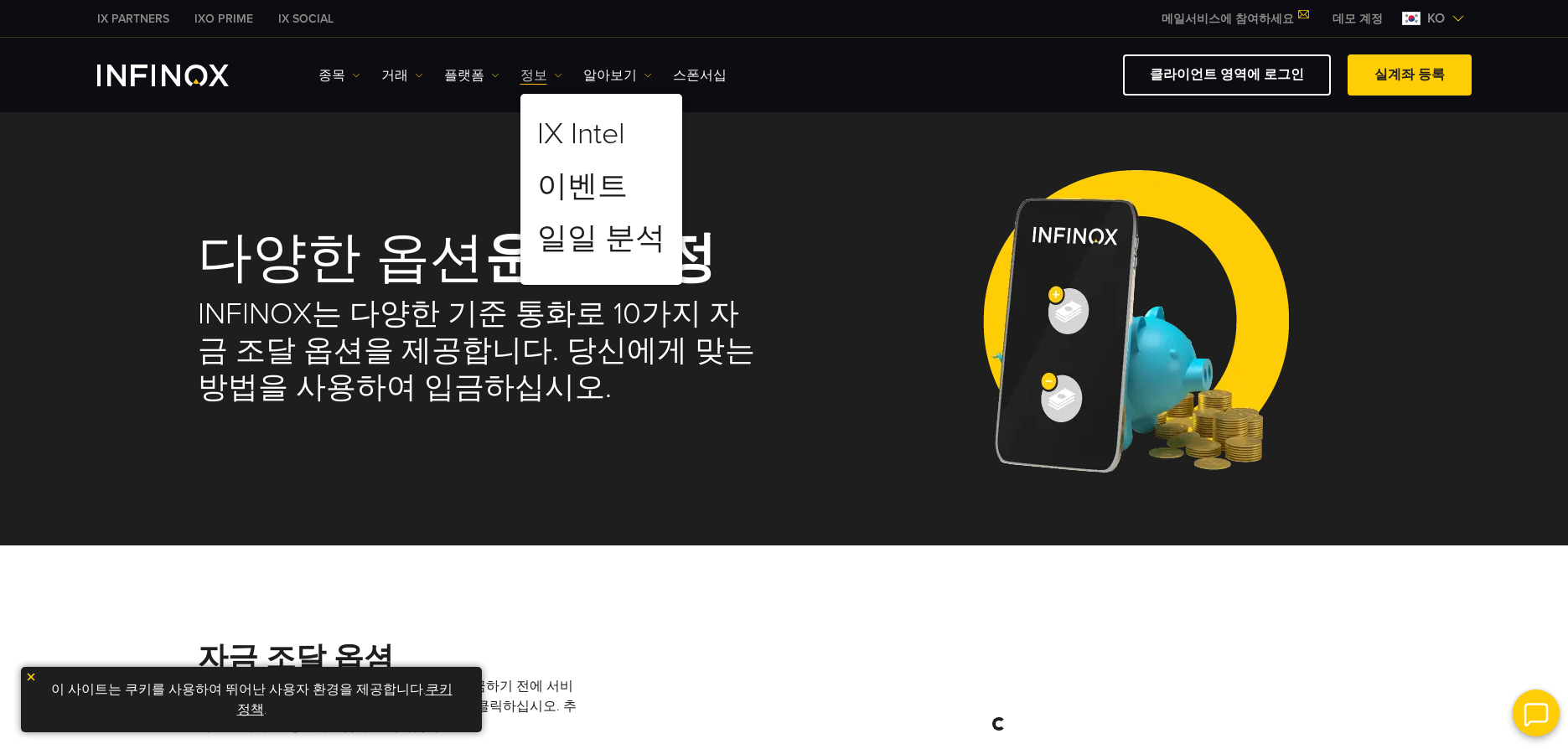 scroll, scrollTop: 0, scrollLeft: 0, axis: both 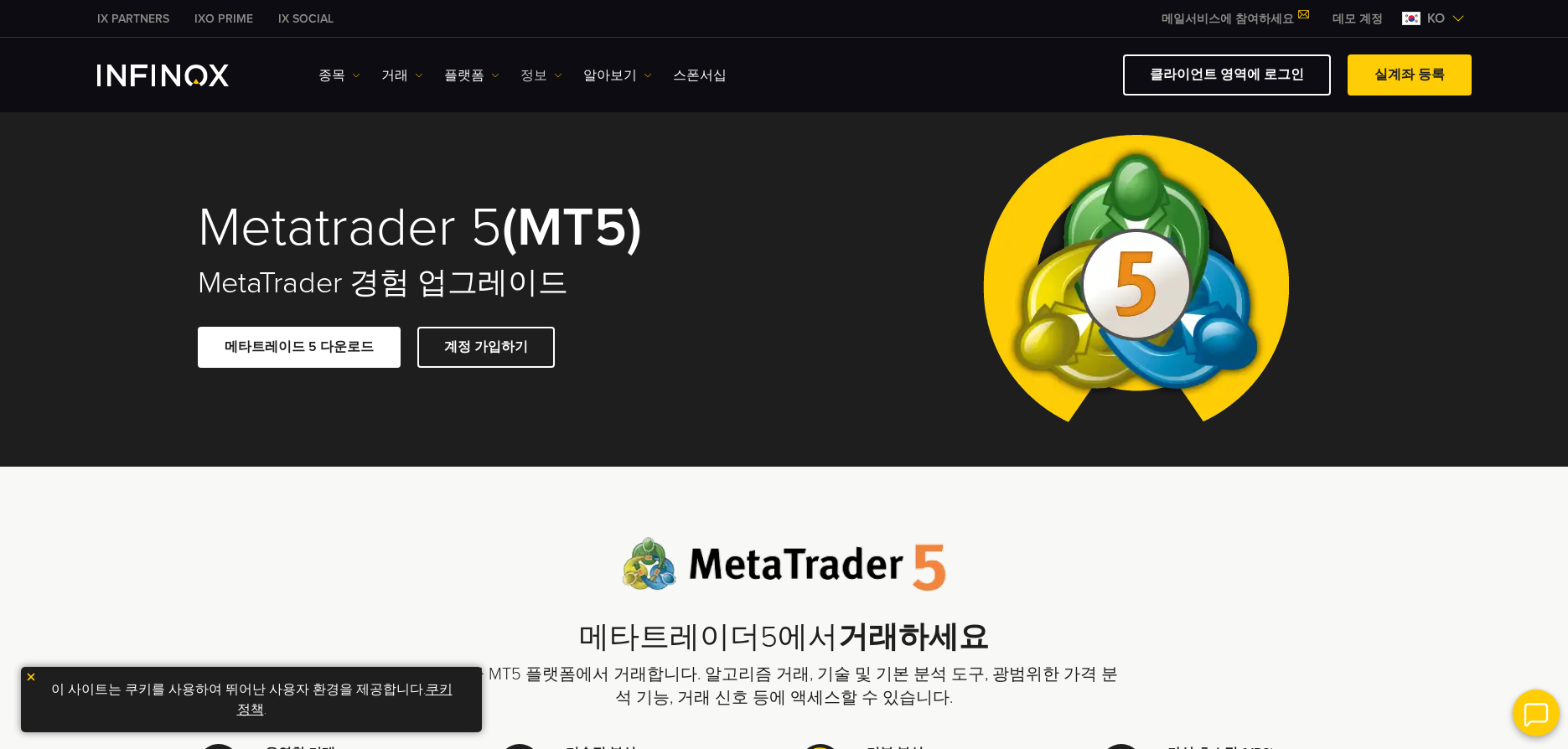 click on "정보" at bounding box center [339, 75] 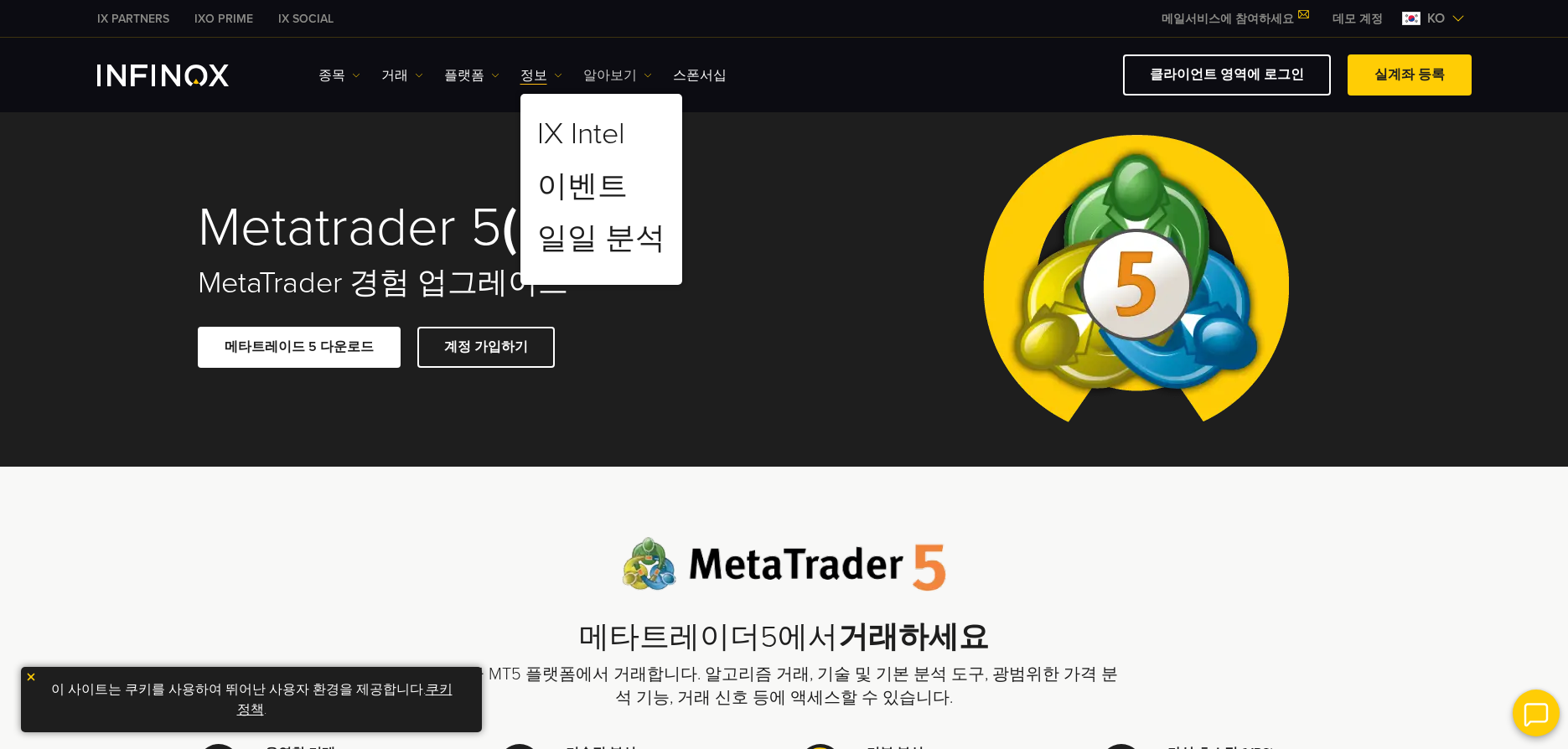 click on "알아보기" at bounding box center (339, 75) 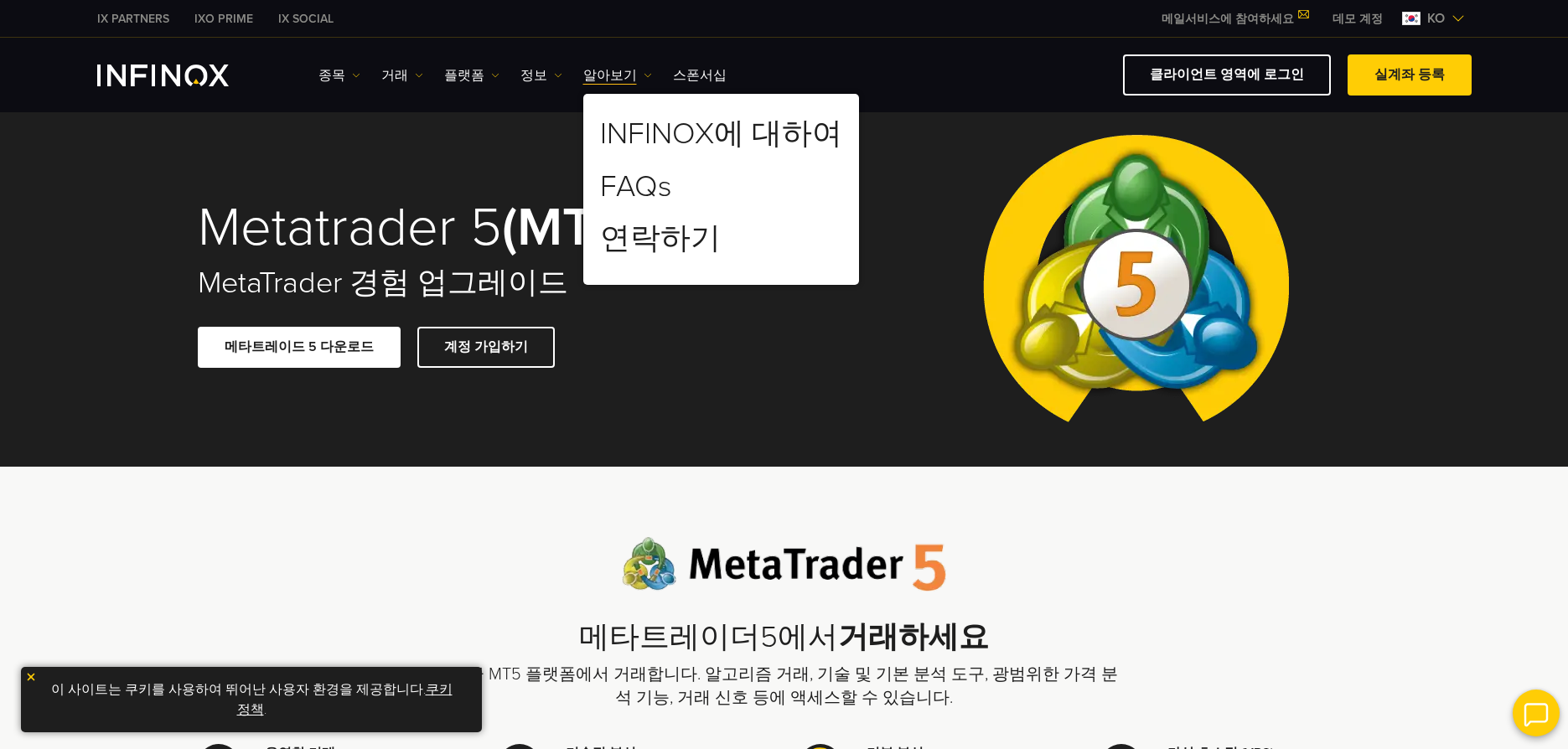 click at bounding box center (1458, 18) 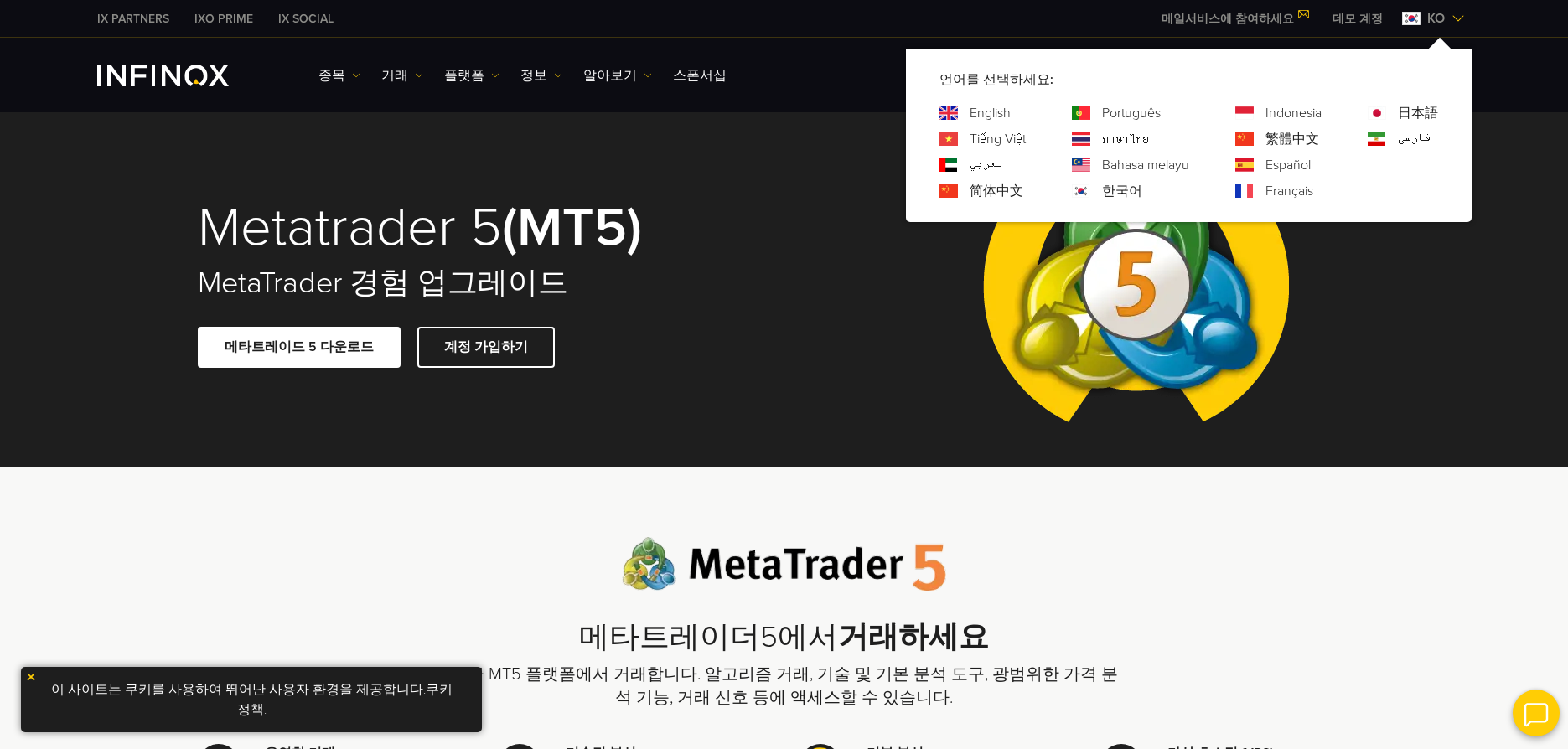 drag, startPoint x: 1470, startPoint y: 291, endPoint x: 1457, endPoint y: 293, distance: 13.15295 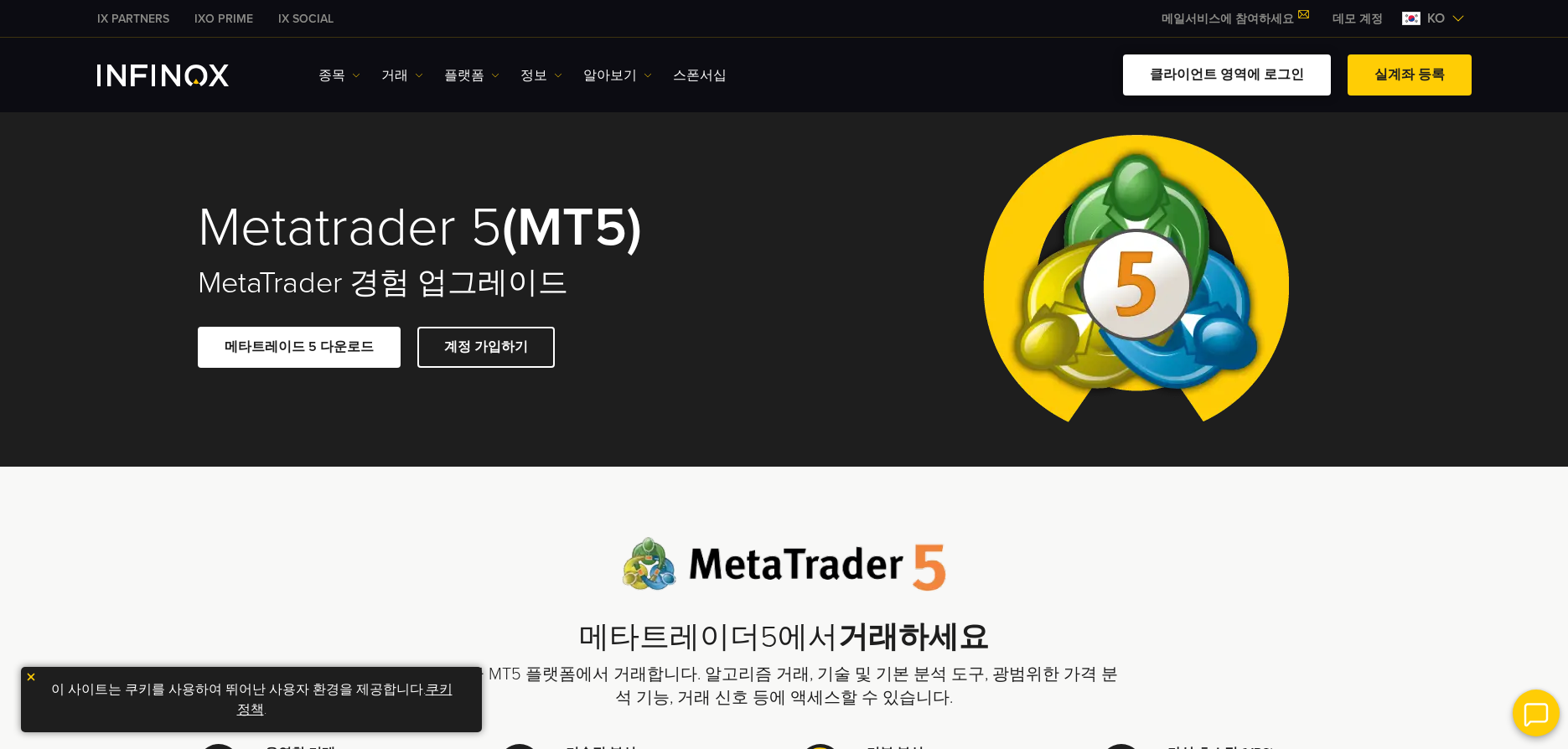 click on "클라이언트 영역에 로그인" at bounding box center (1227, 75) 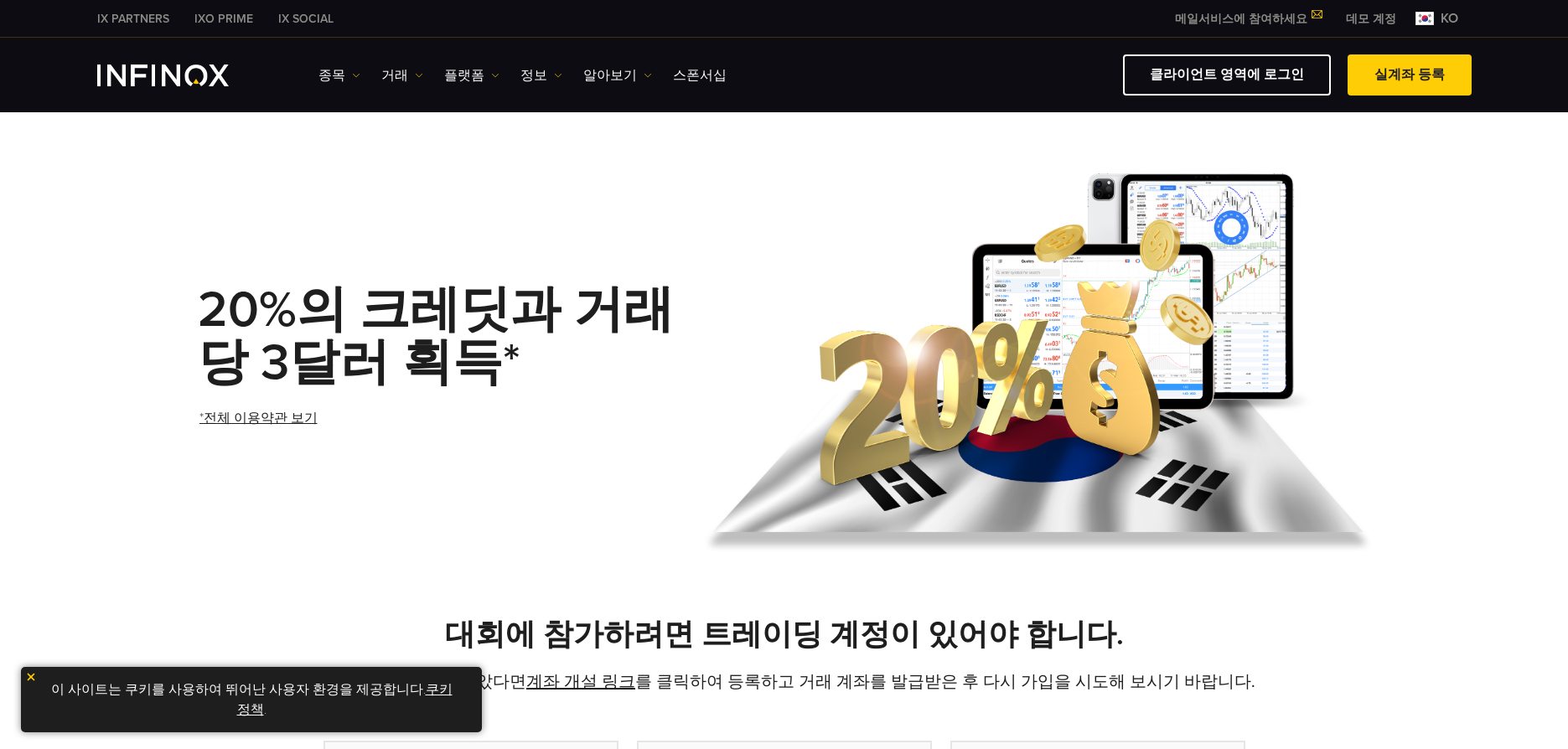 scroll, scrollTop: 0, scrollLeft: 0, axis: both 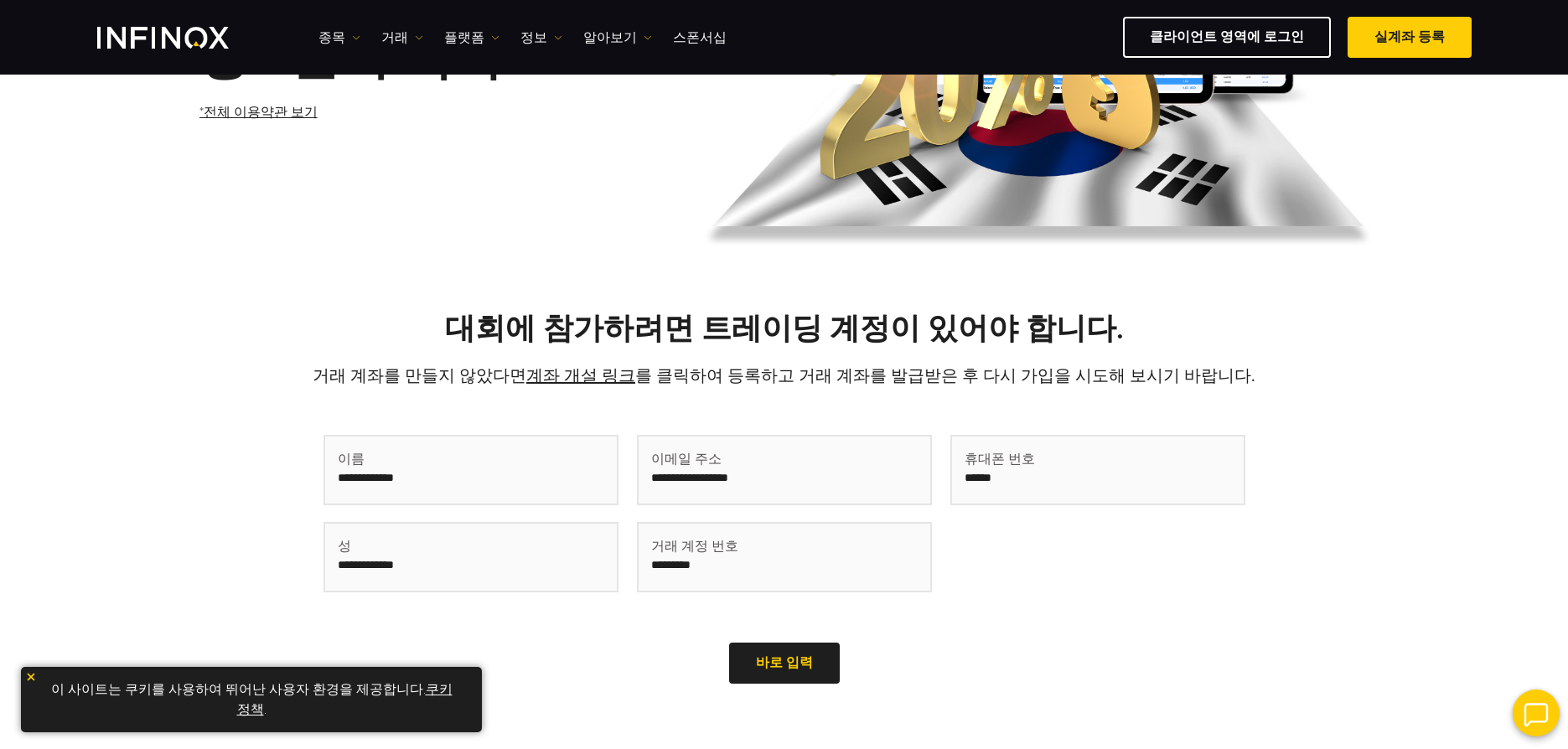 click at bounding box center [471, 470] 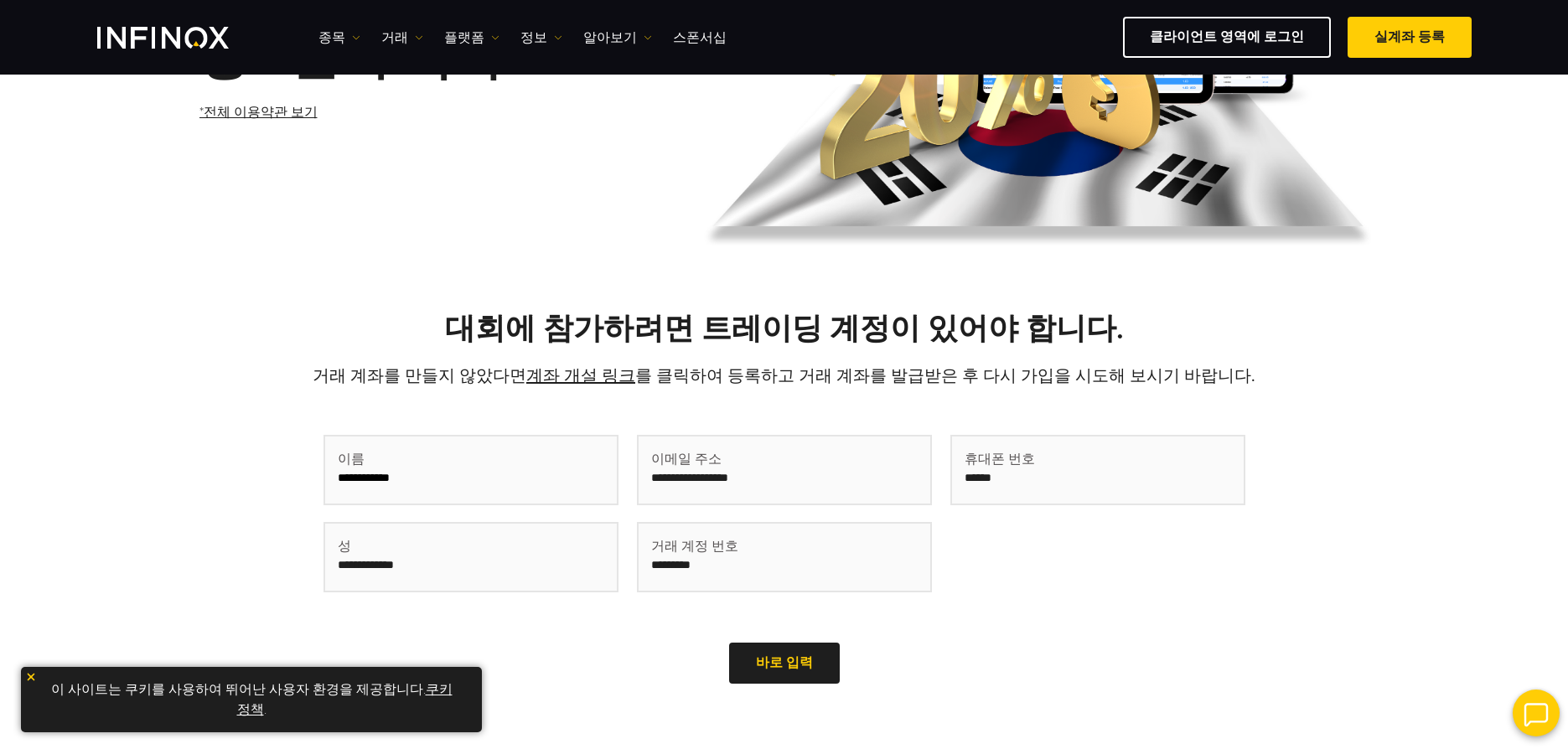 type on "**********" 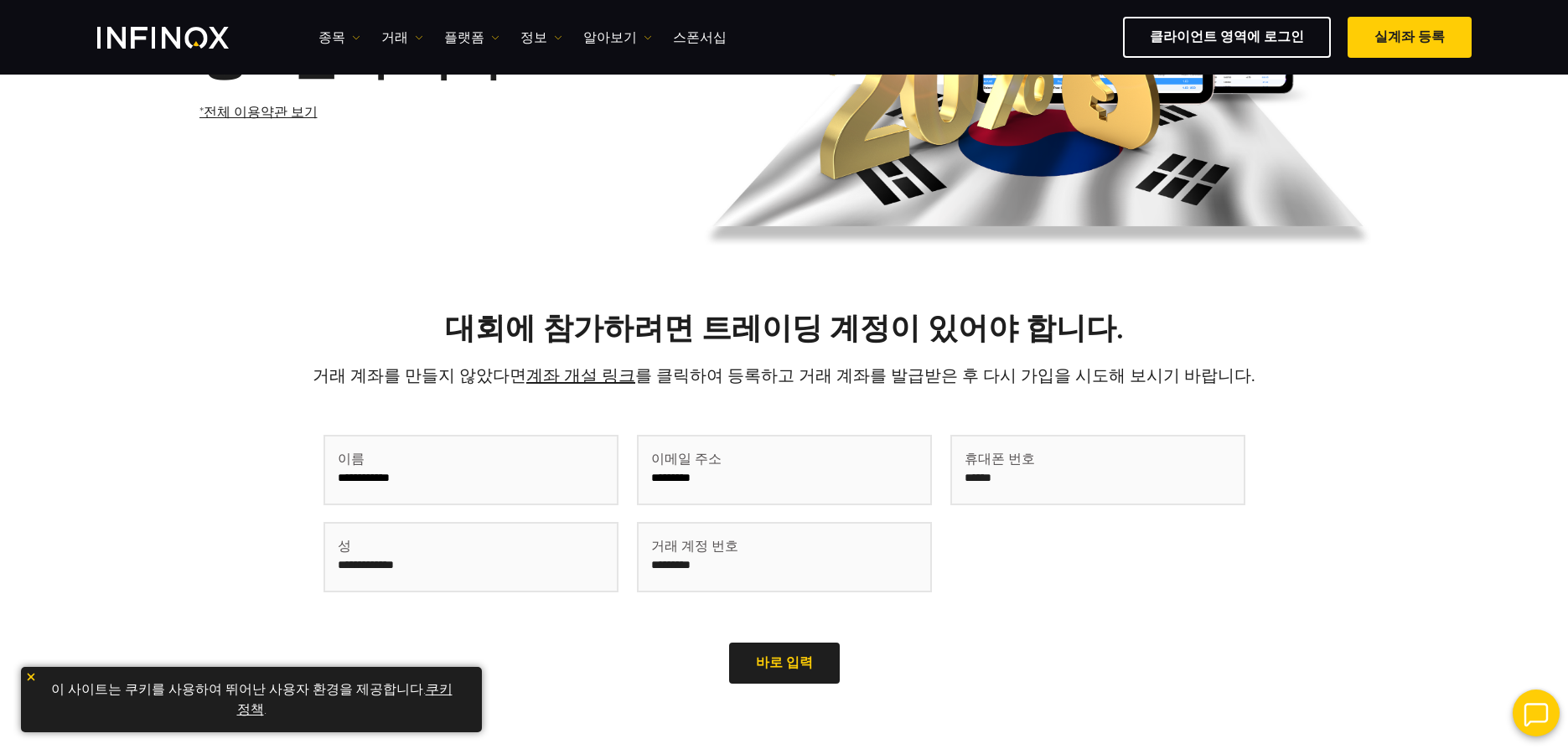 type on "*********" 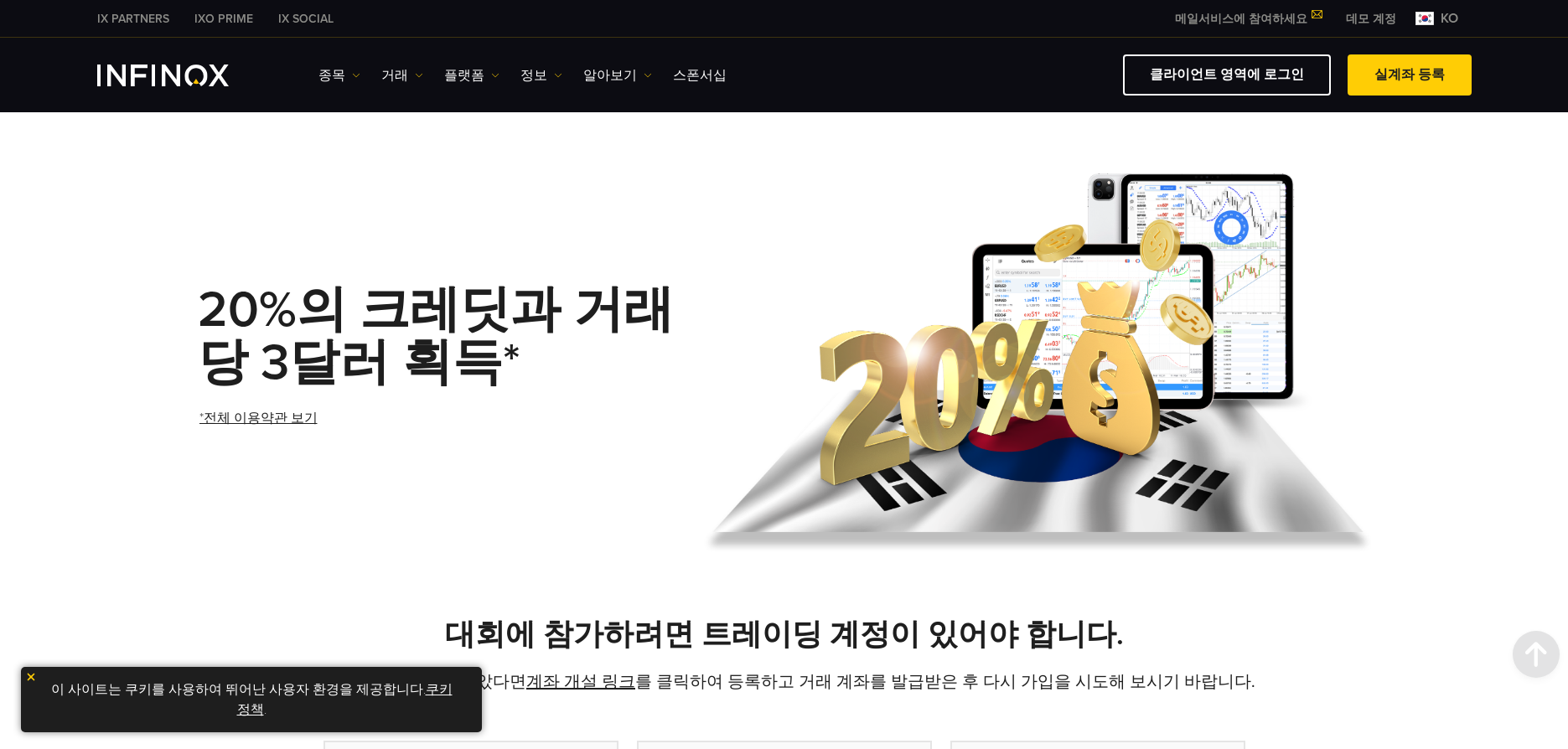 scroll, scrollTop: 1005, scrollLeft: 0, axis: vertical 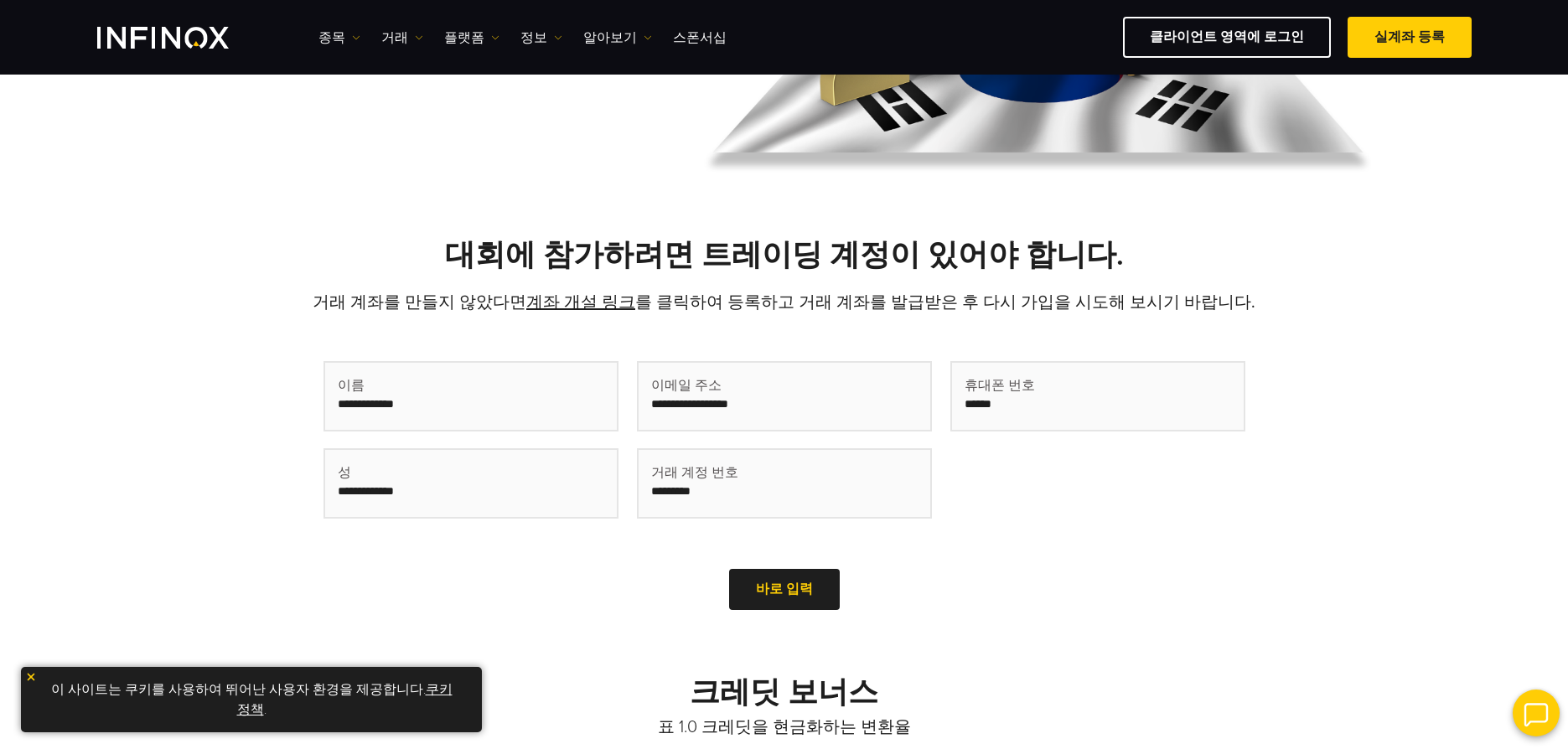click at bounding box center (471, 396) 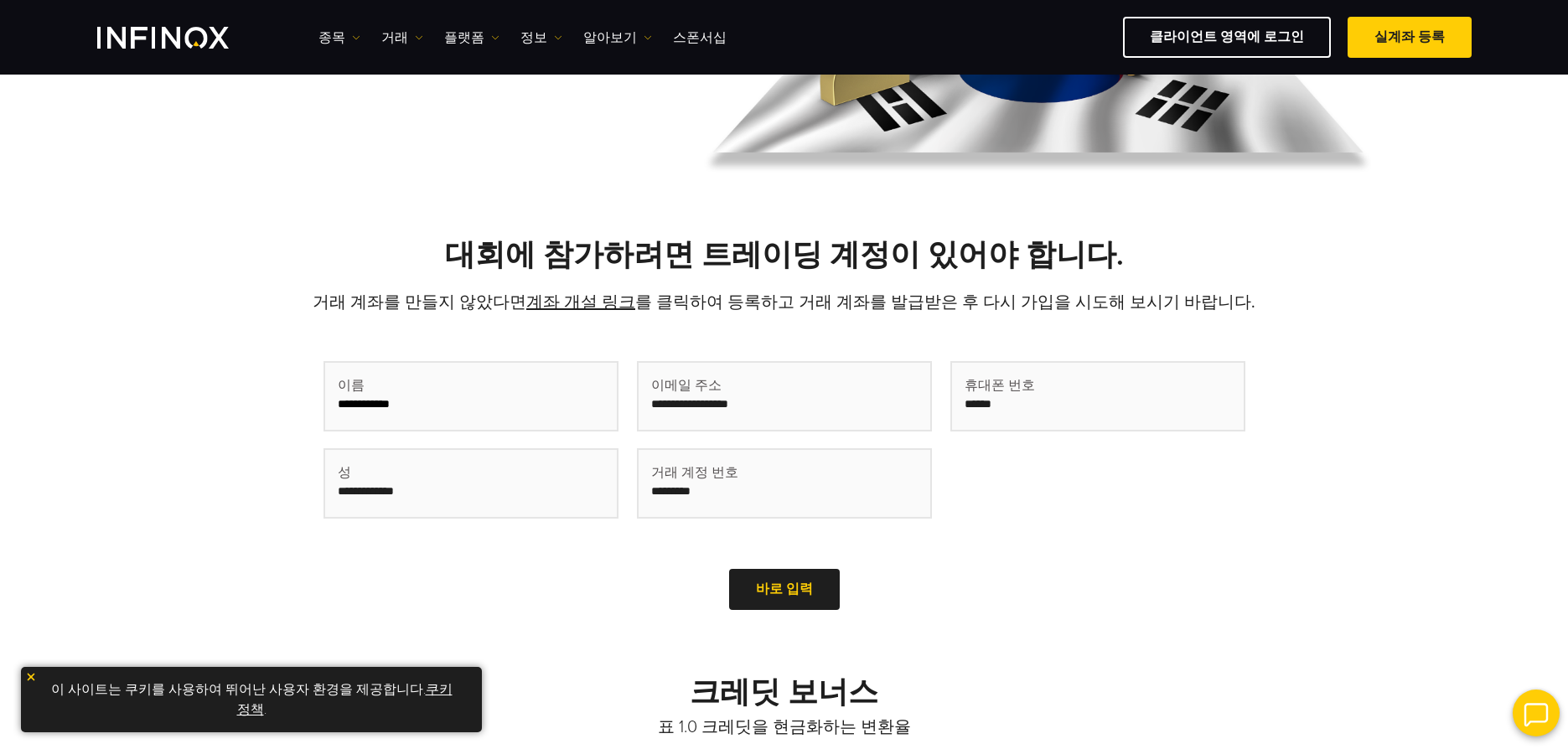 type on "**********" 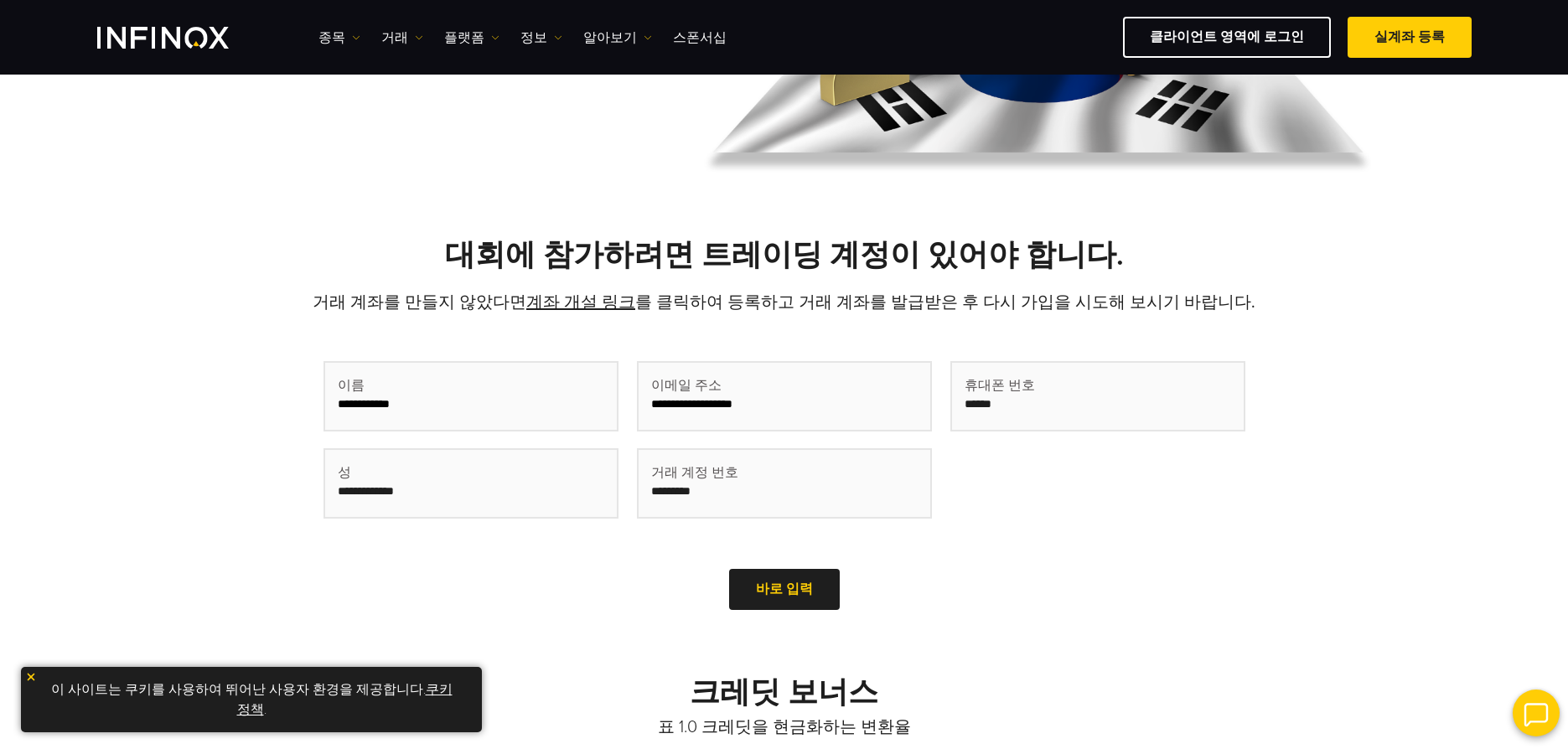type on "**********" 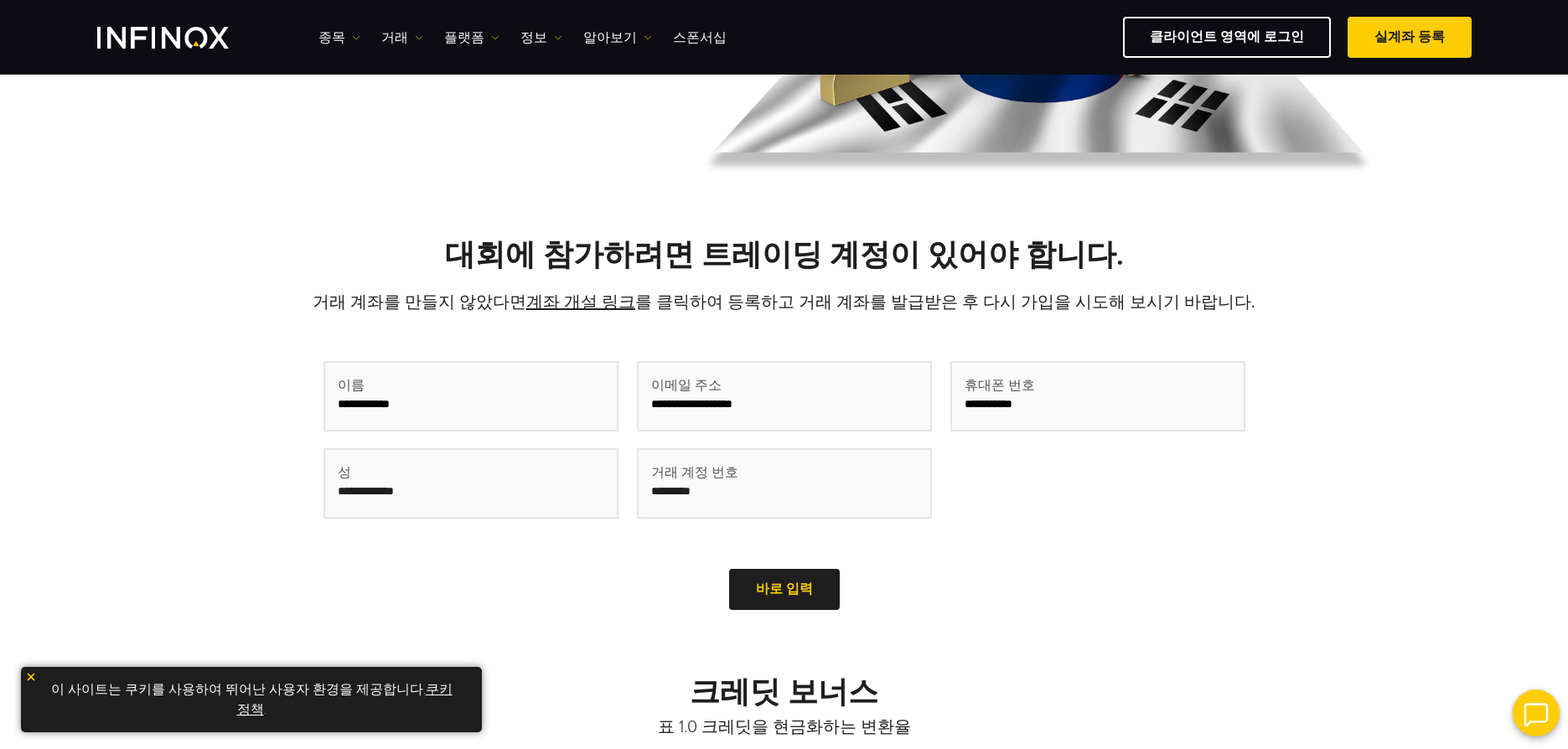type on "**********" 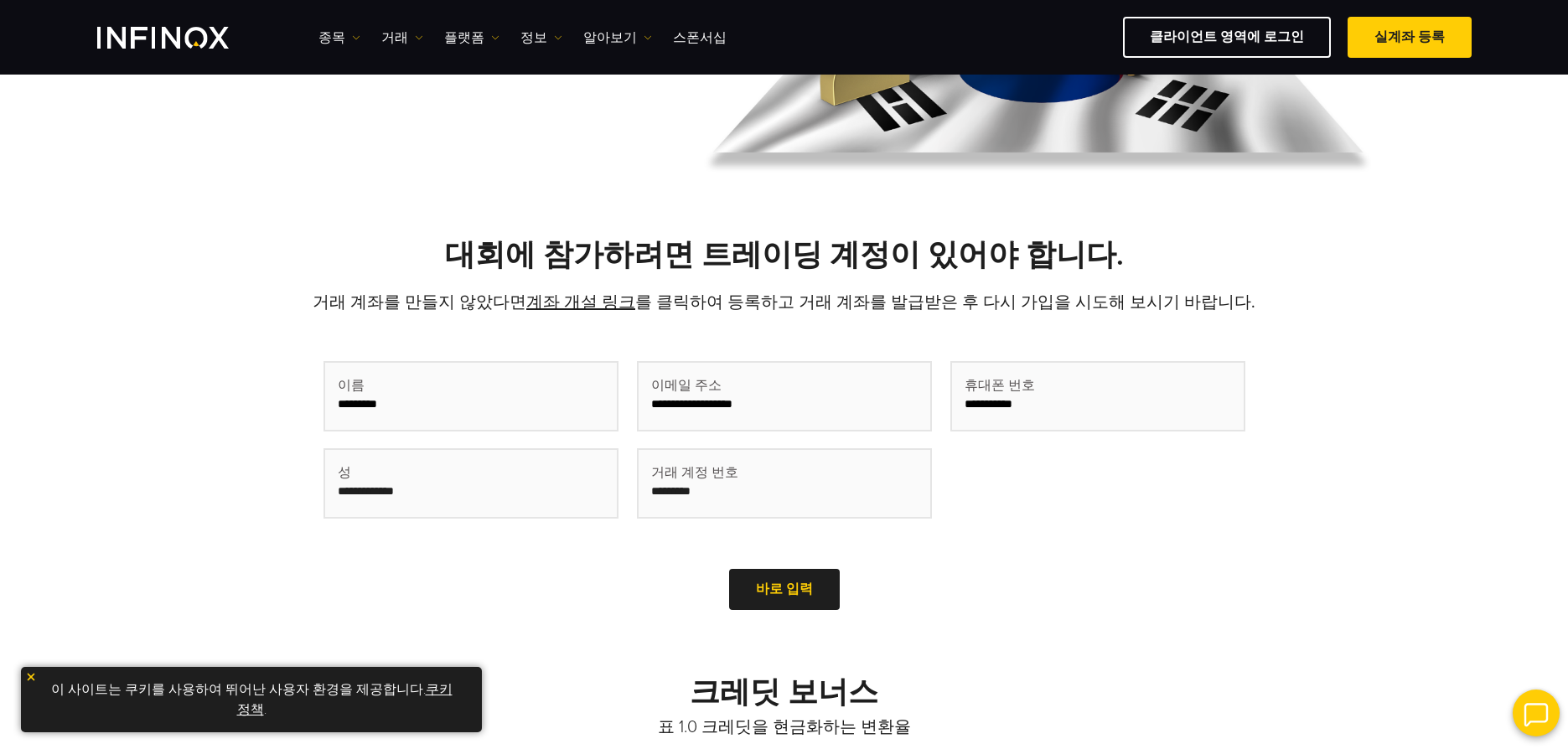 type on "********" 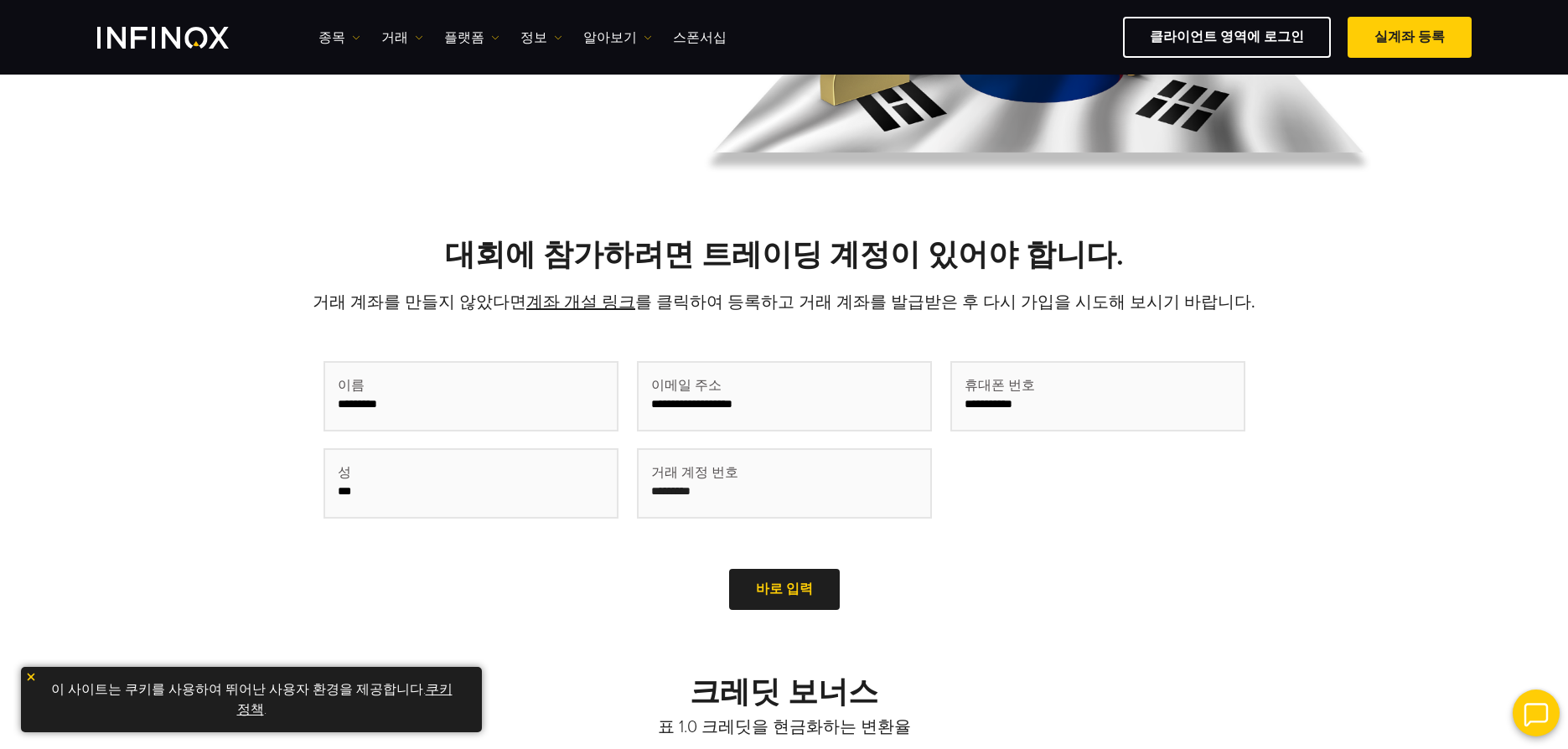 type on "***" 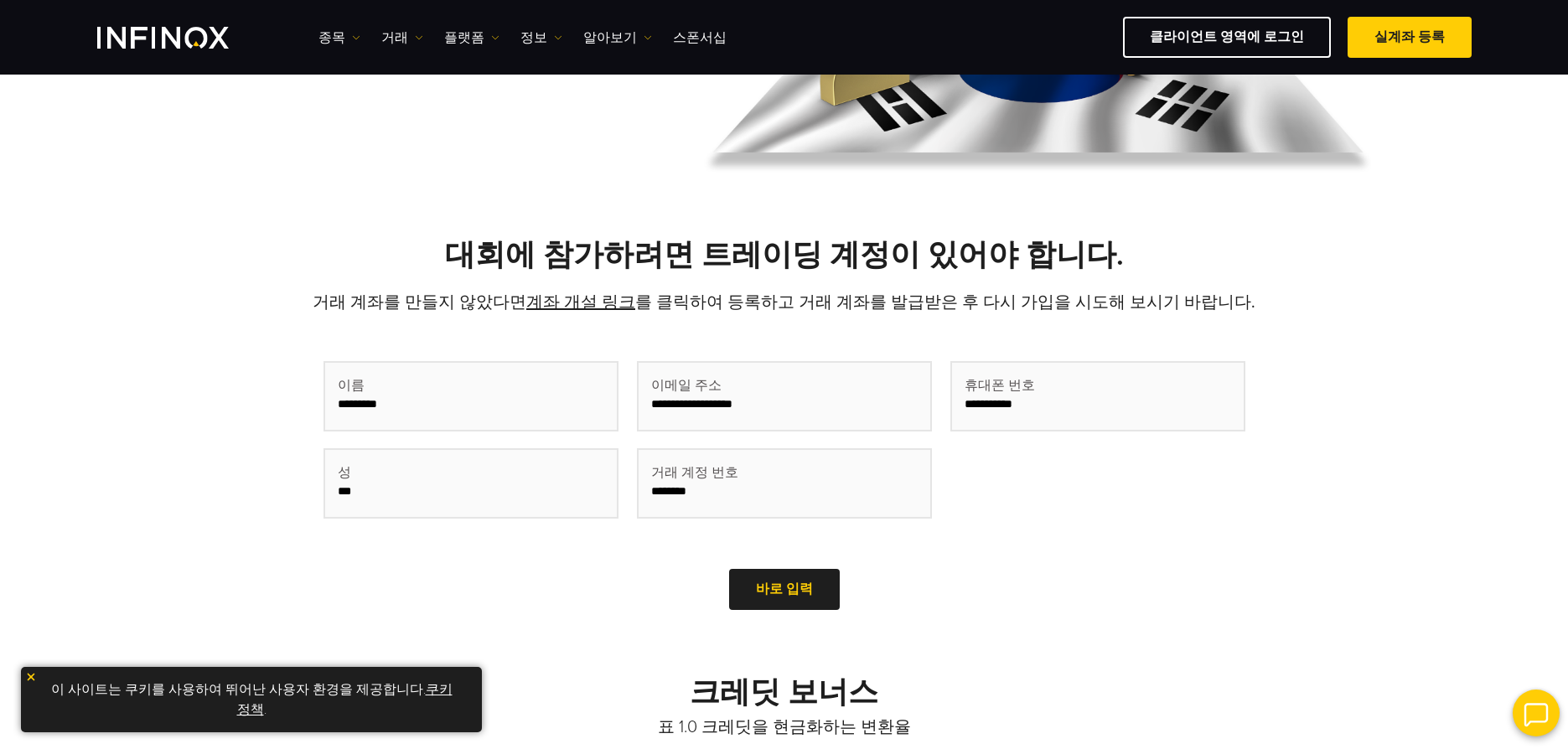 type on "********" 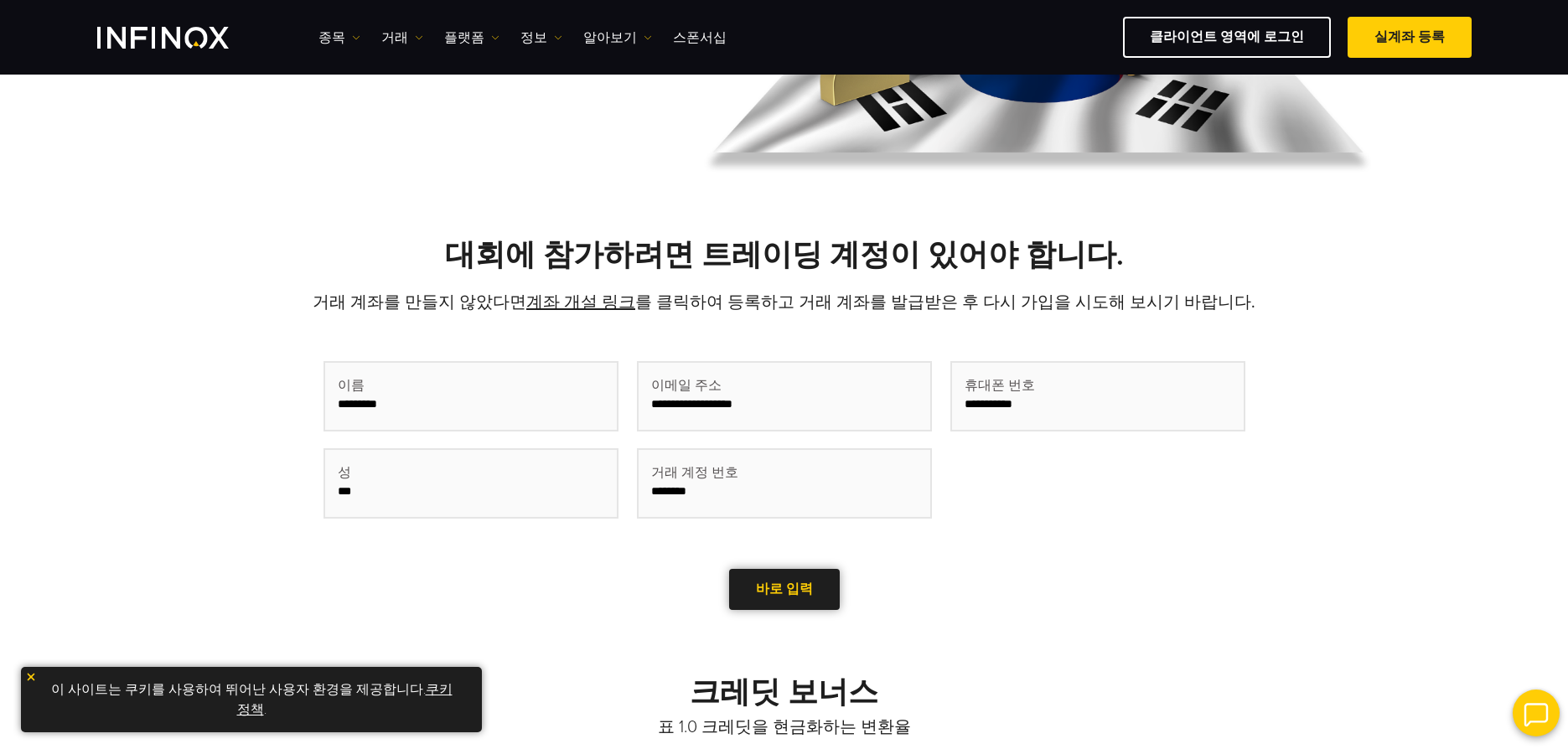 click on "바로 입력" at bounding box center (784, 589) 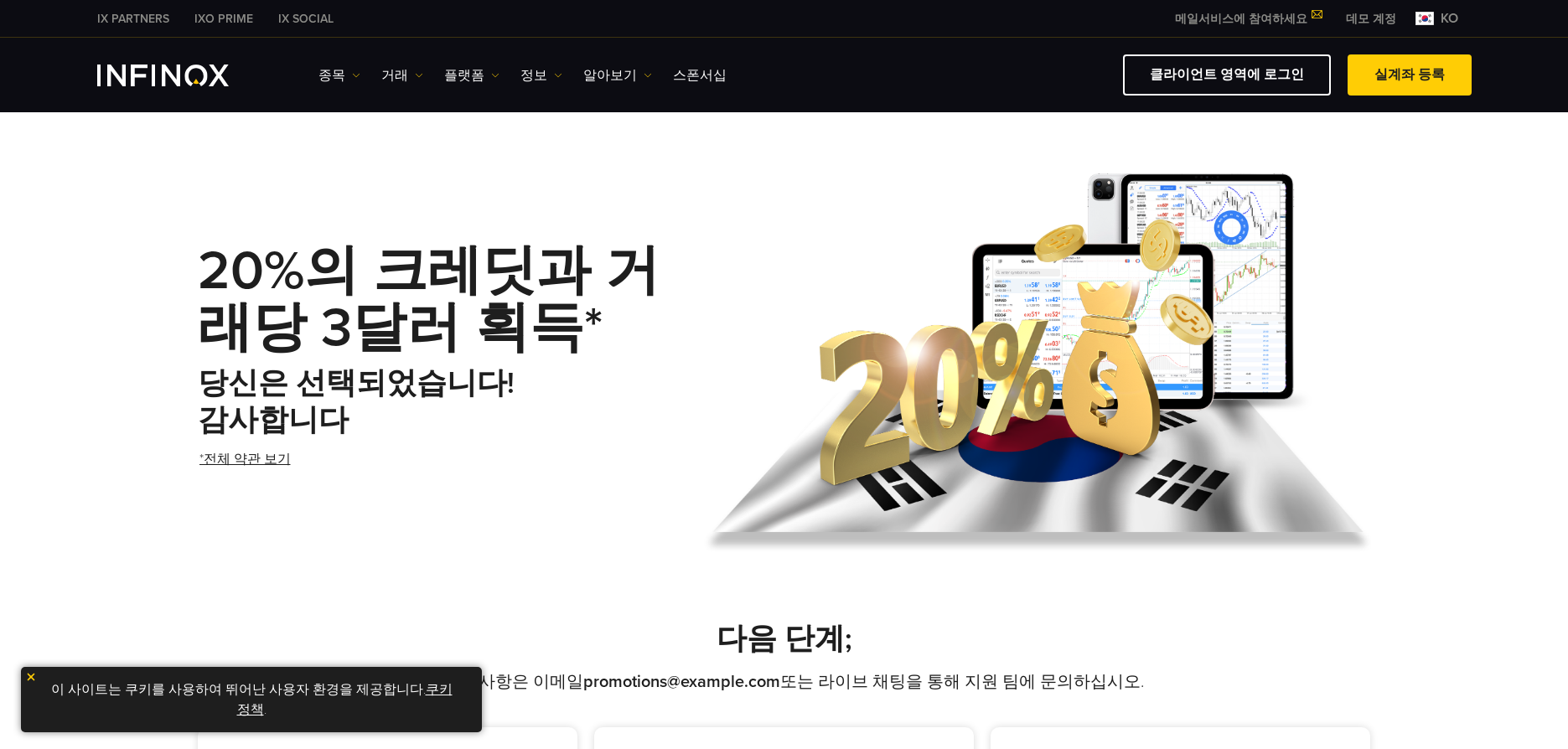 scroll, scrollTop: 0, scrollLeft: 0, axis: both 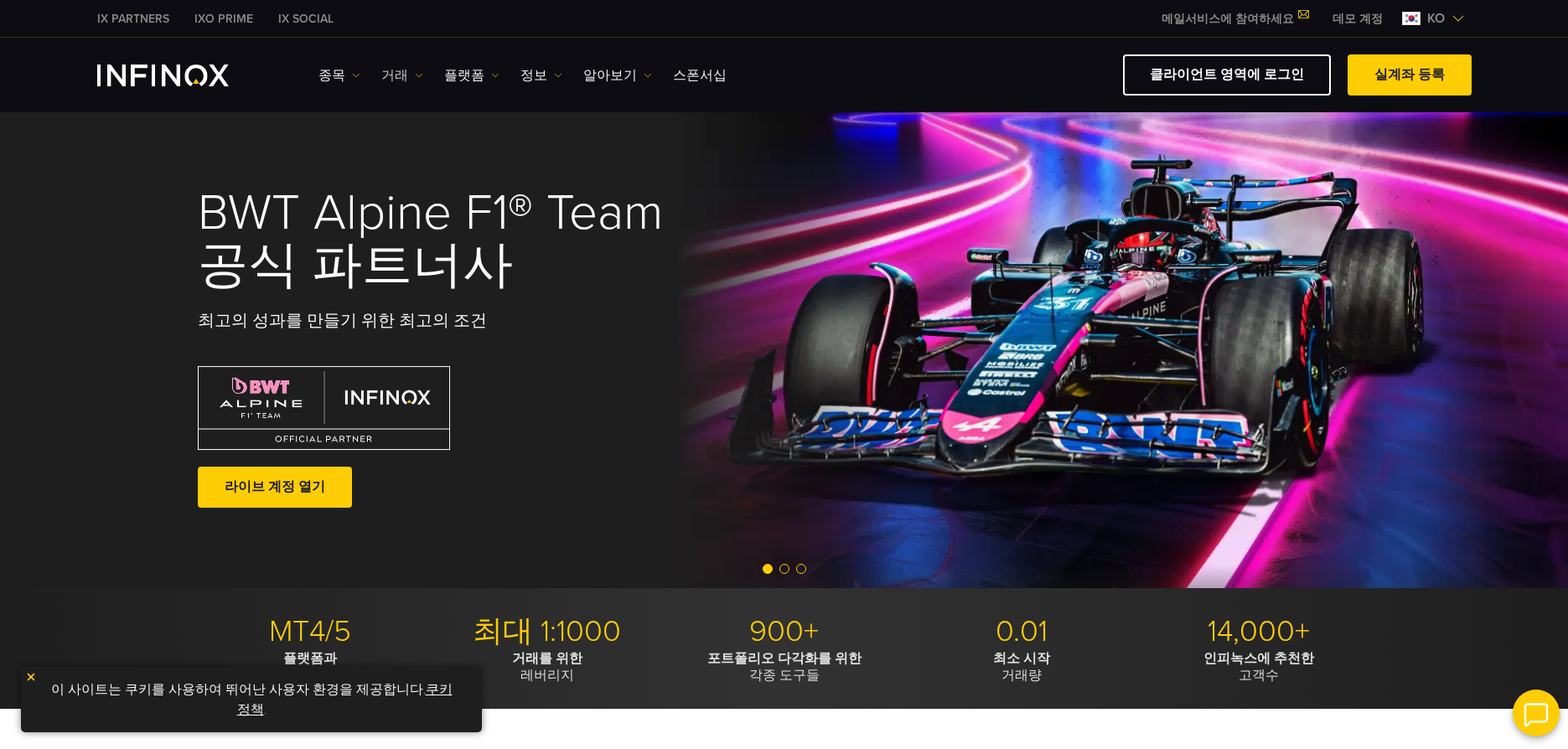 click on "거래" at bounding box center [339, 75] 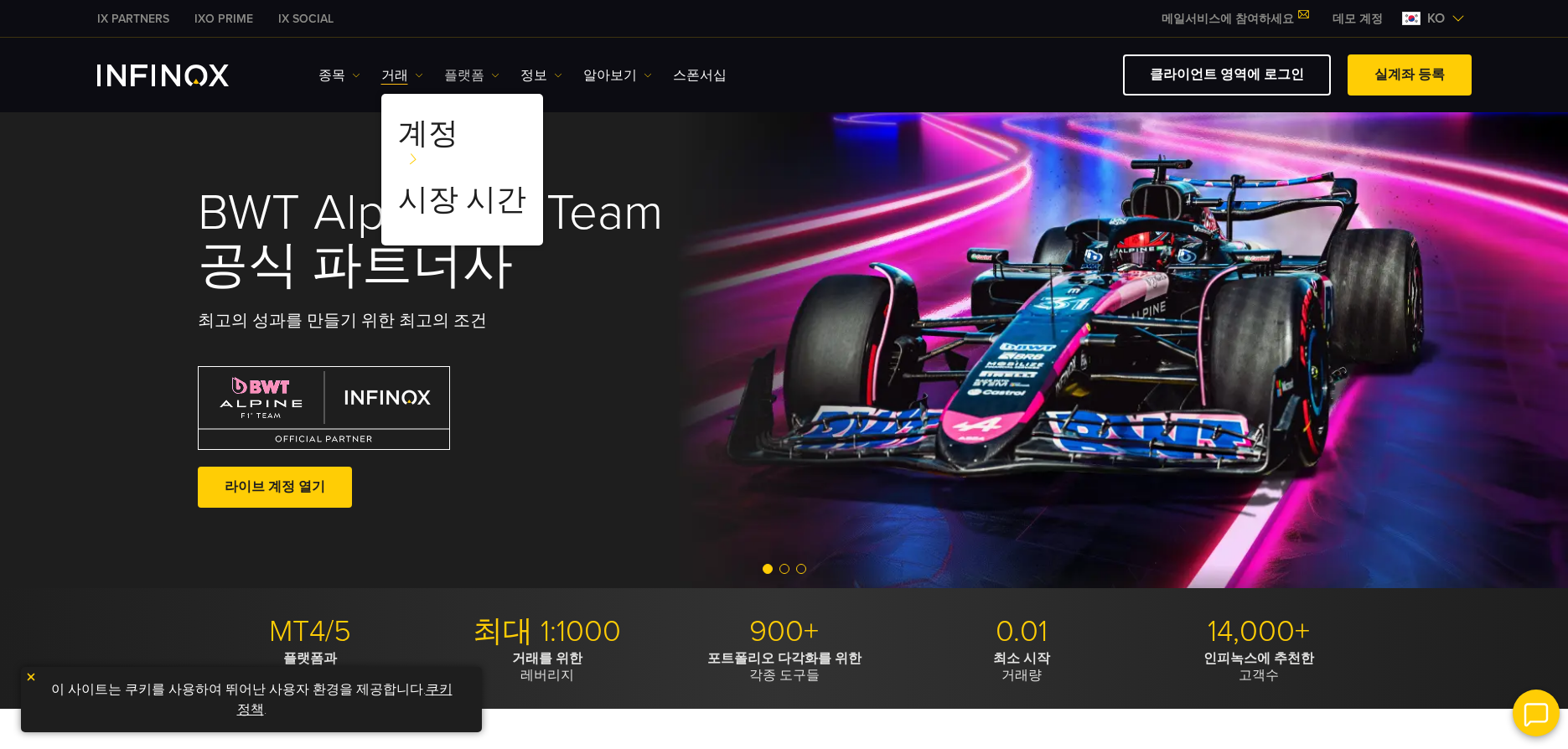 click on "플랫폼" at bounding box center (339, 75) 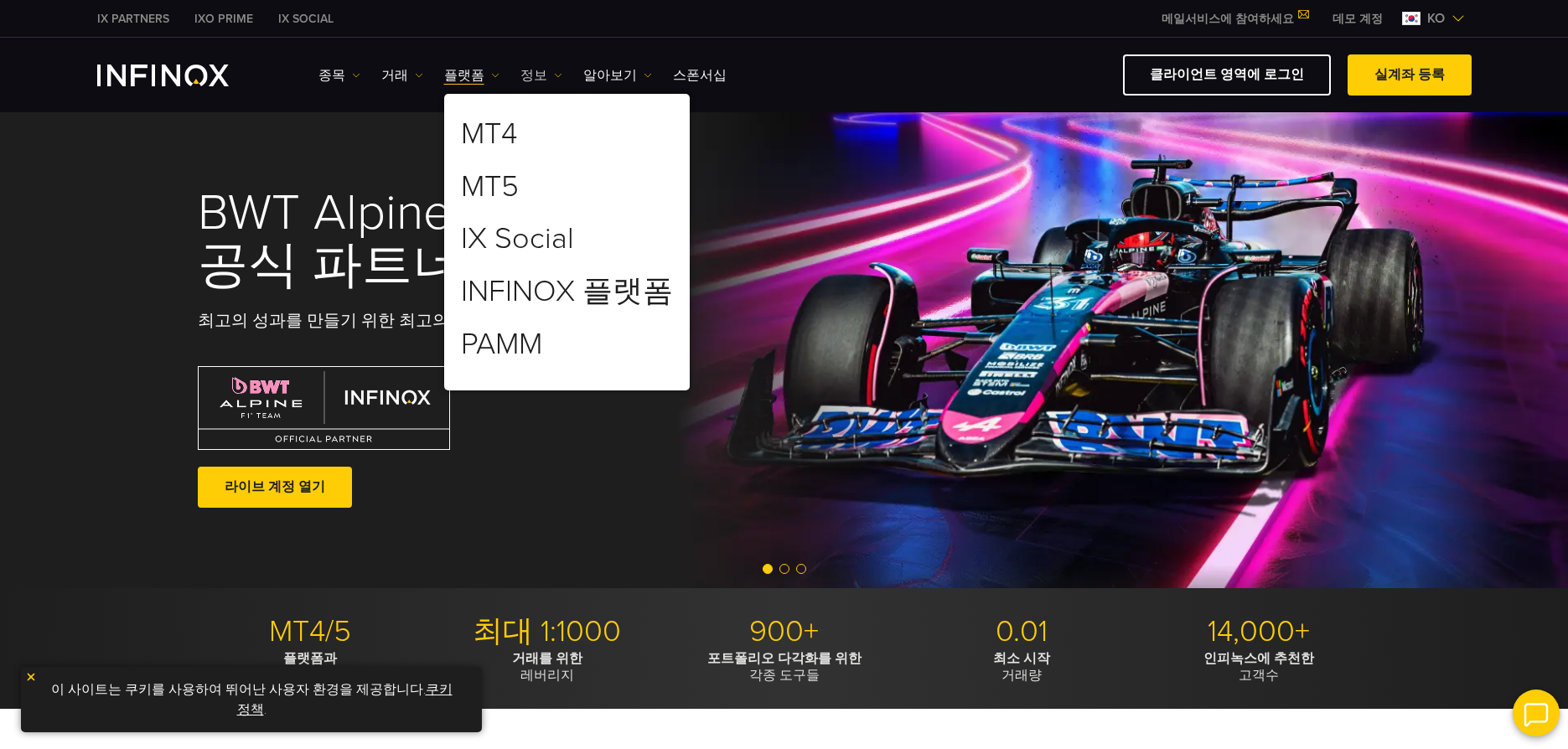 click at bounding box center [356, 75] 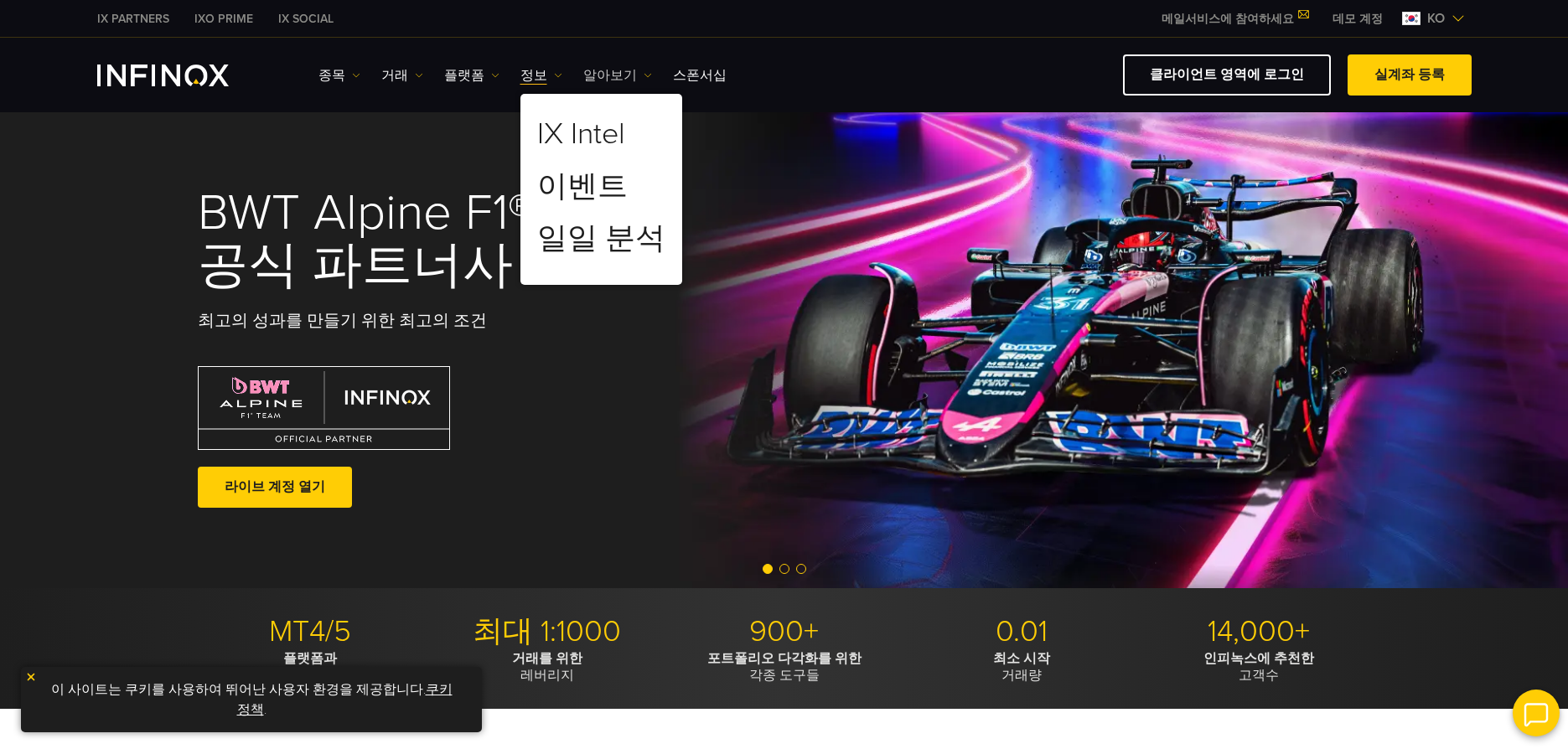click on "알아보기" at bounding box center [339, 75] 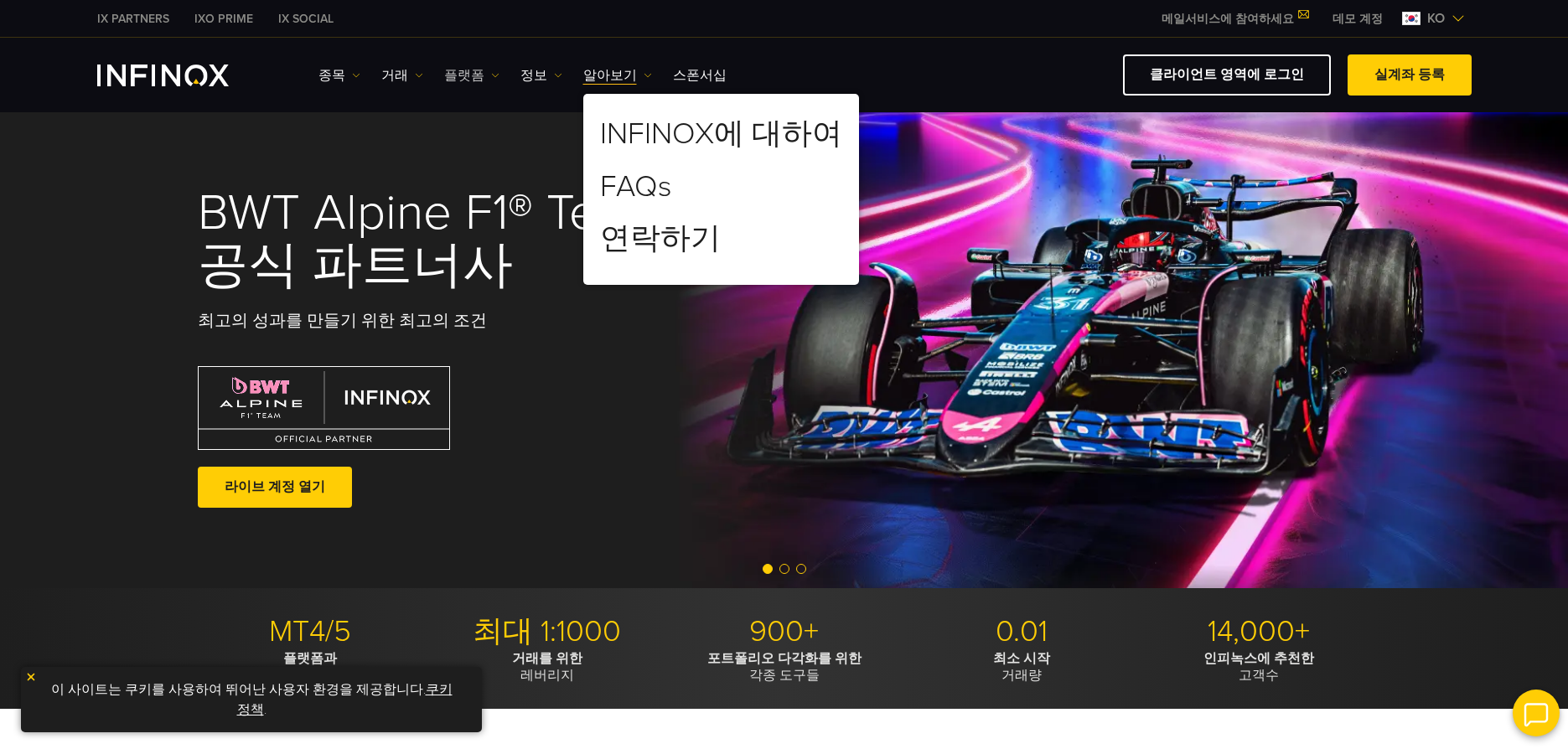 click on "플랫폼" at bounding box center (339, 75) 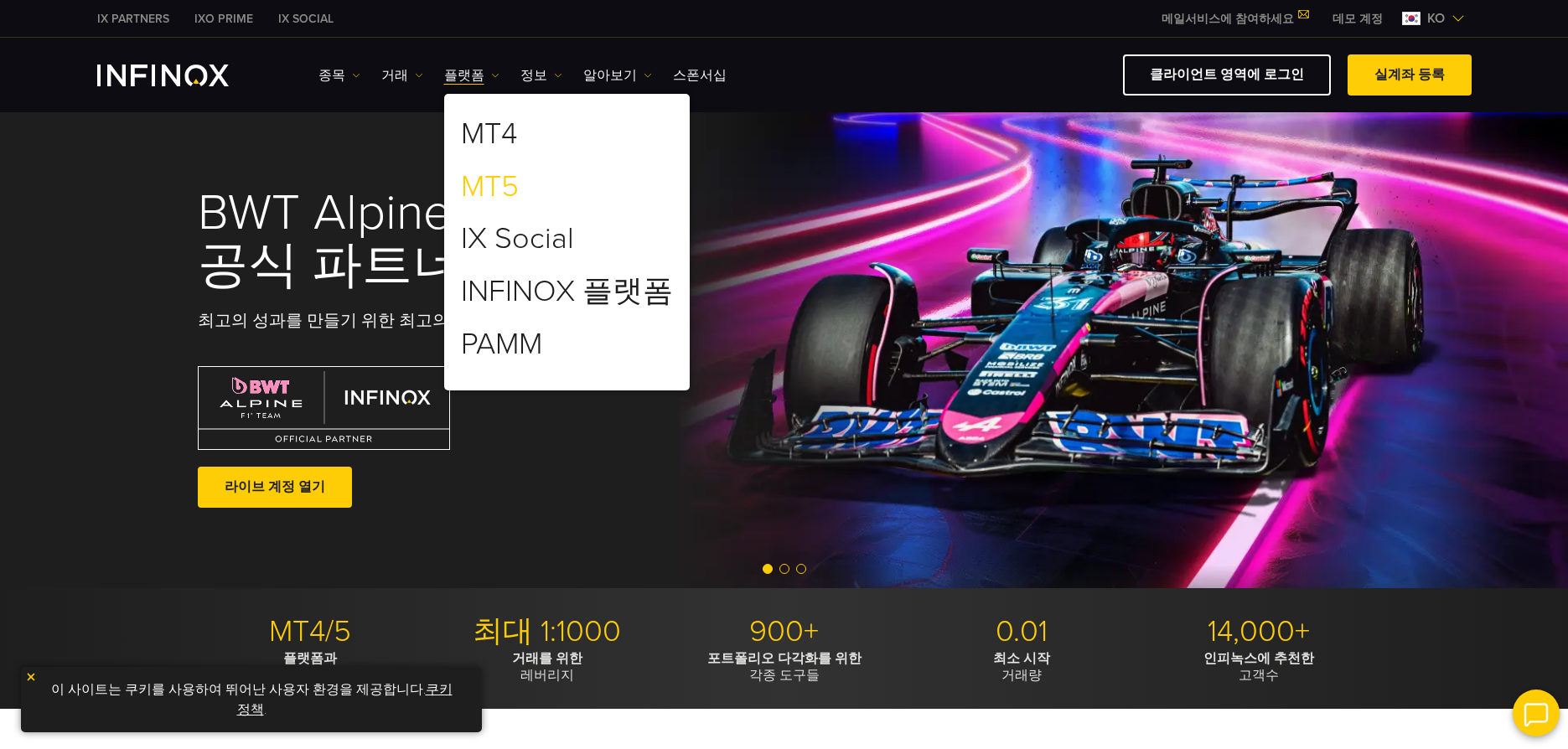 click on "MT5" at bounding box center (489, 187) 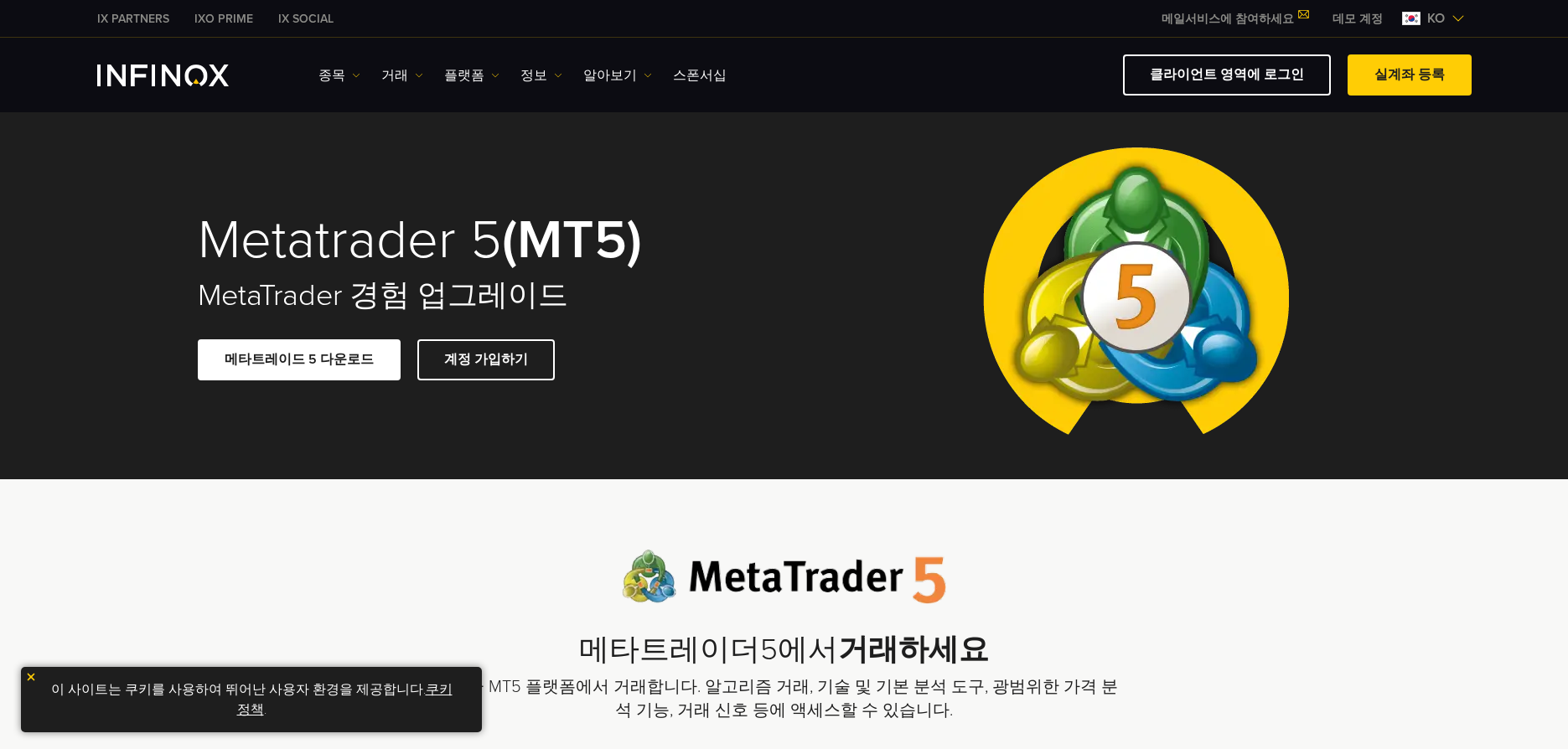 scroll, scrollTop: 0, scrollLeft: 0, axis: both 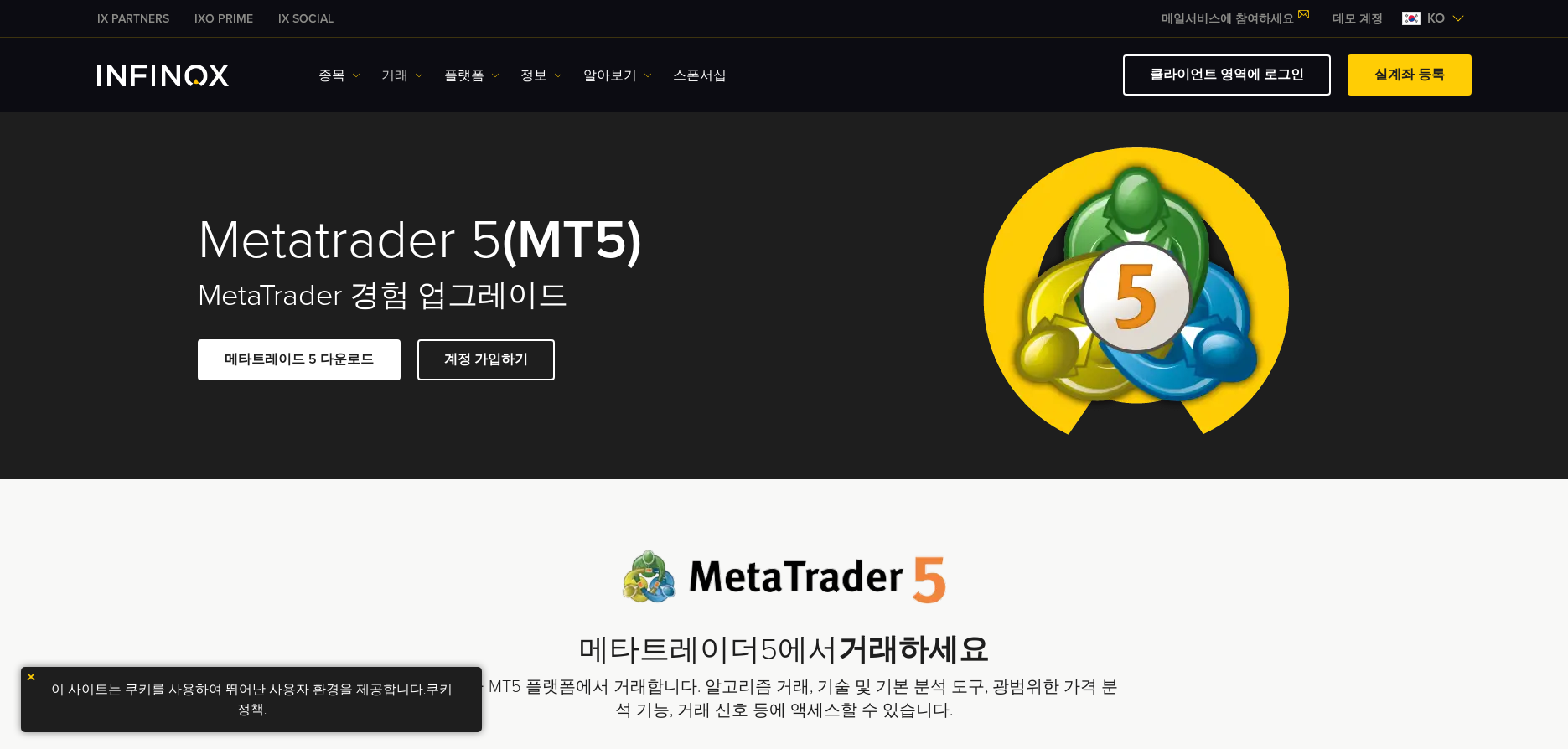 click on "거래" at bounding box center (339, 75) 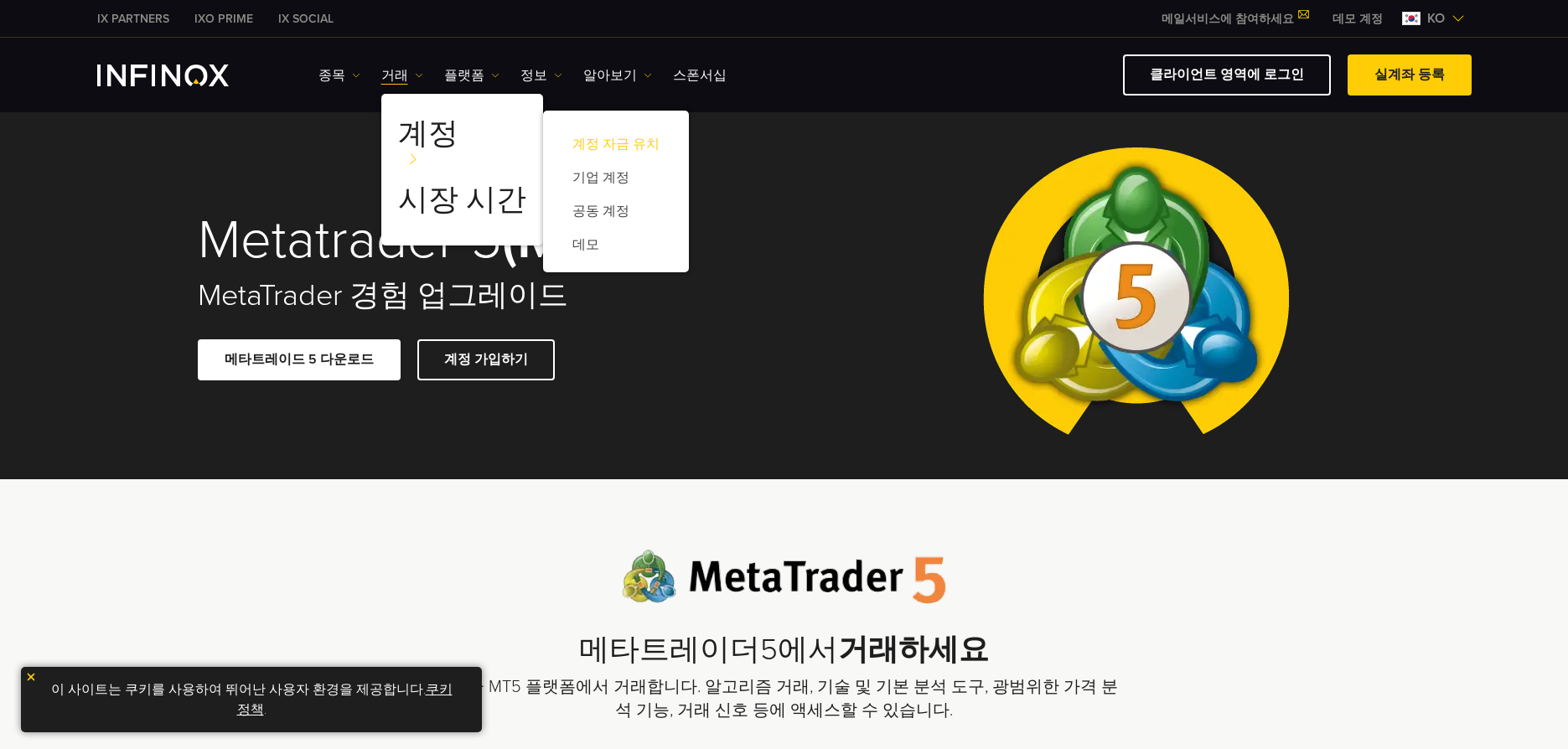 click on "계정 자금 유치" at bounding box center [616, 144] 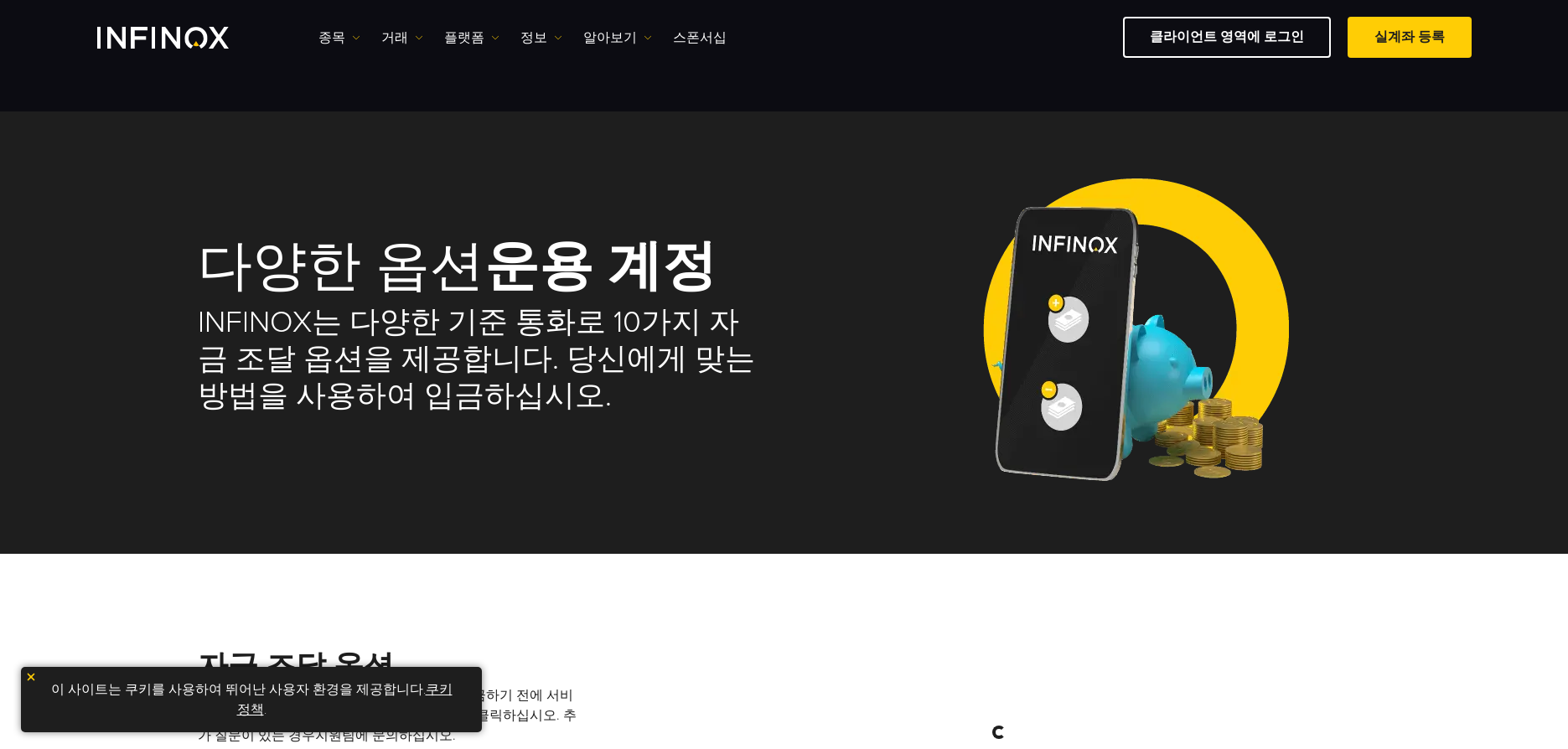 scroll, scrollTop: 1005, scrollLeft: 0, axis: vertical 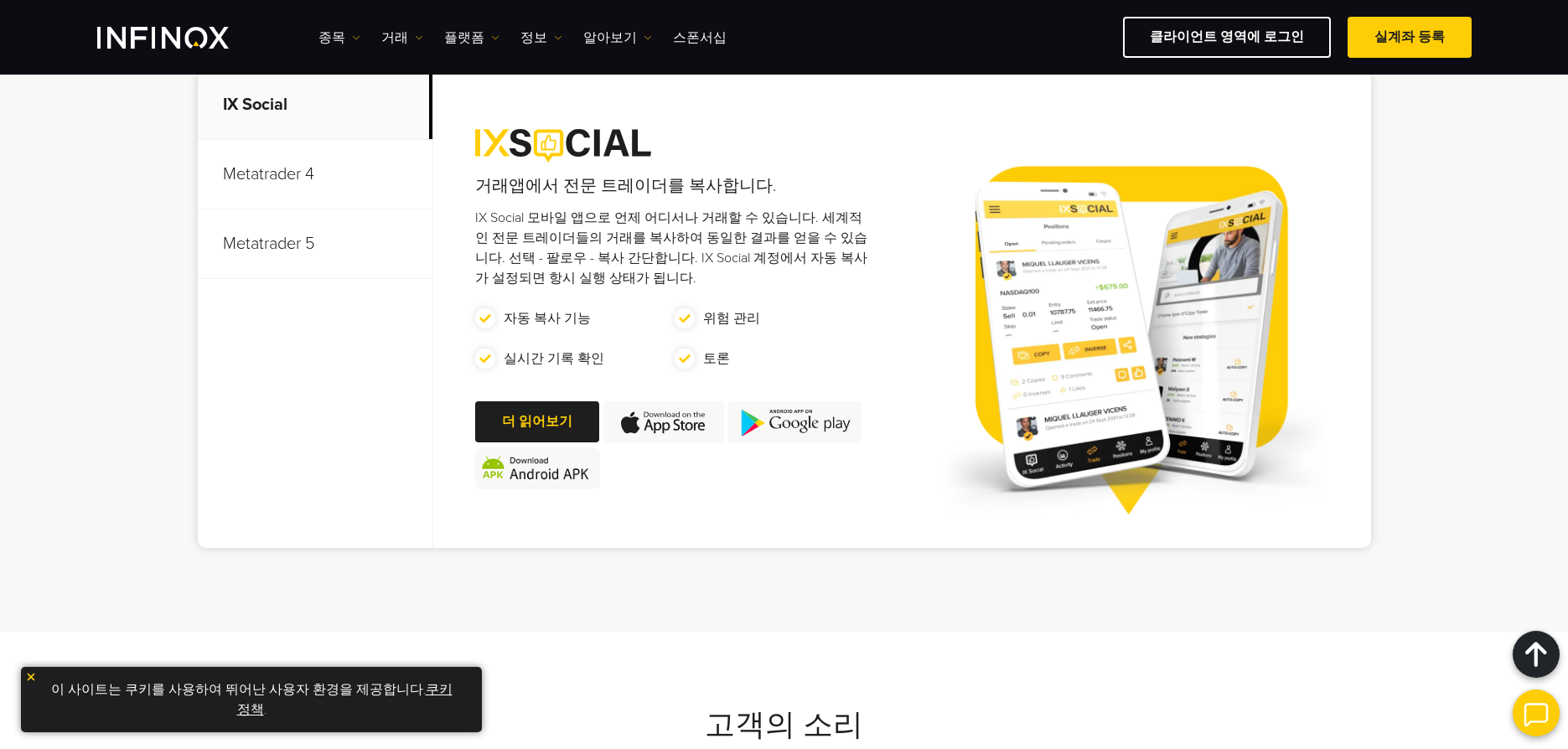 click on "Metatrader 5" at bounding box center (315, 244) 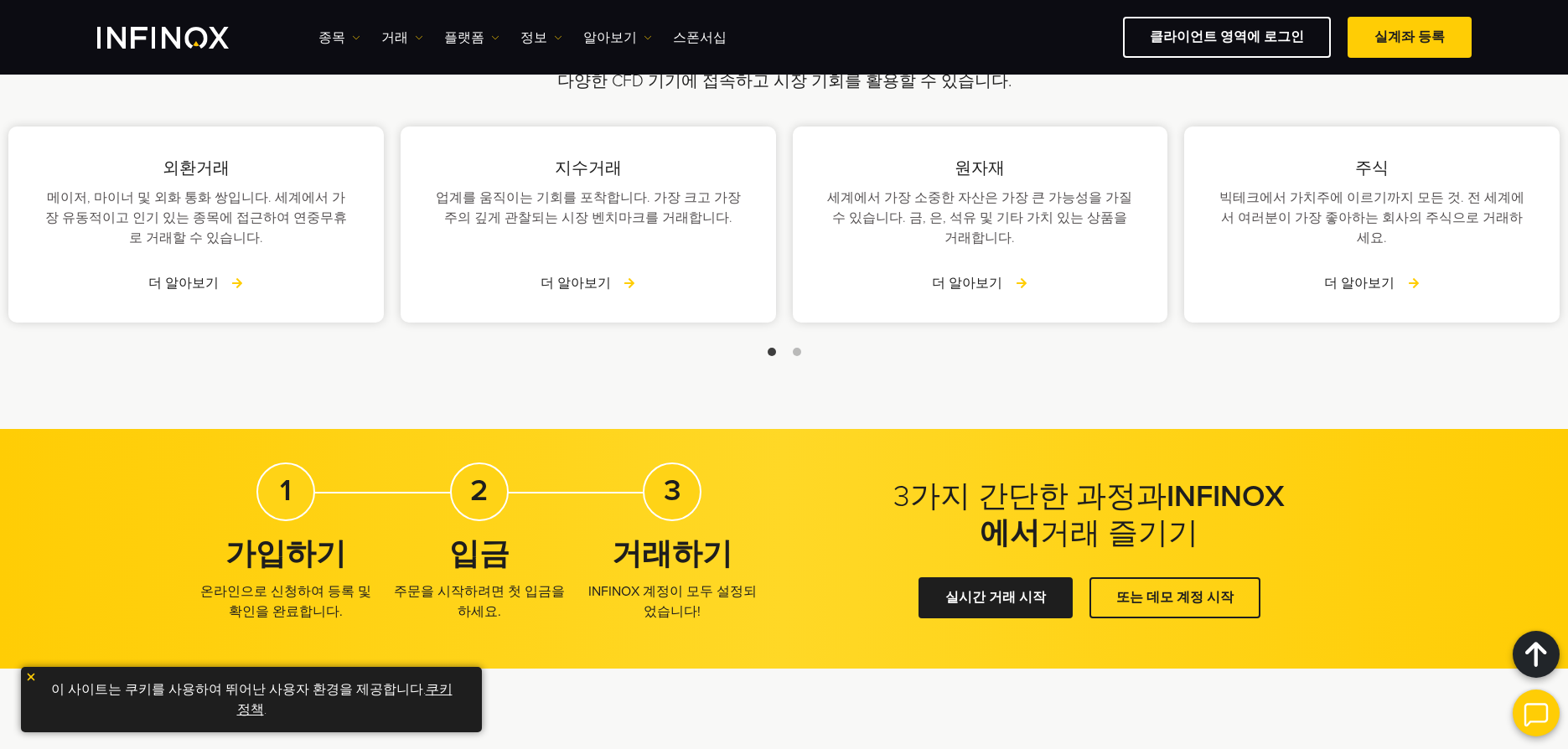 scroll, scrollTop: 1005, scrollLeft: 0, axis: vertical 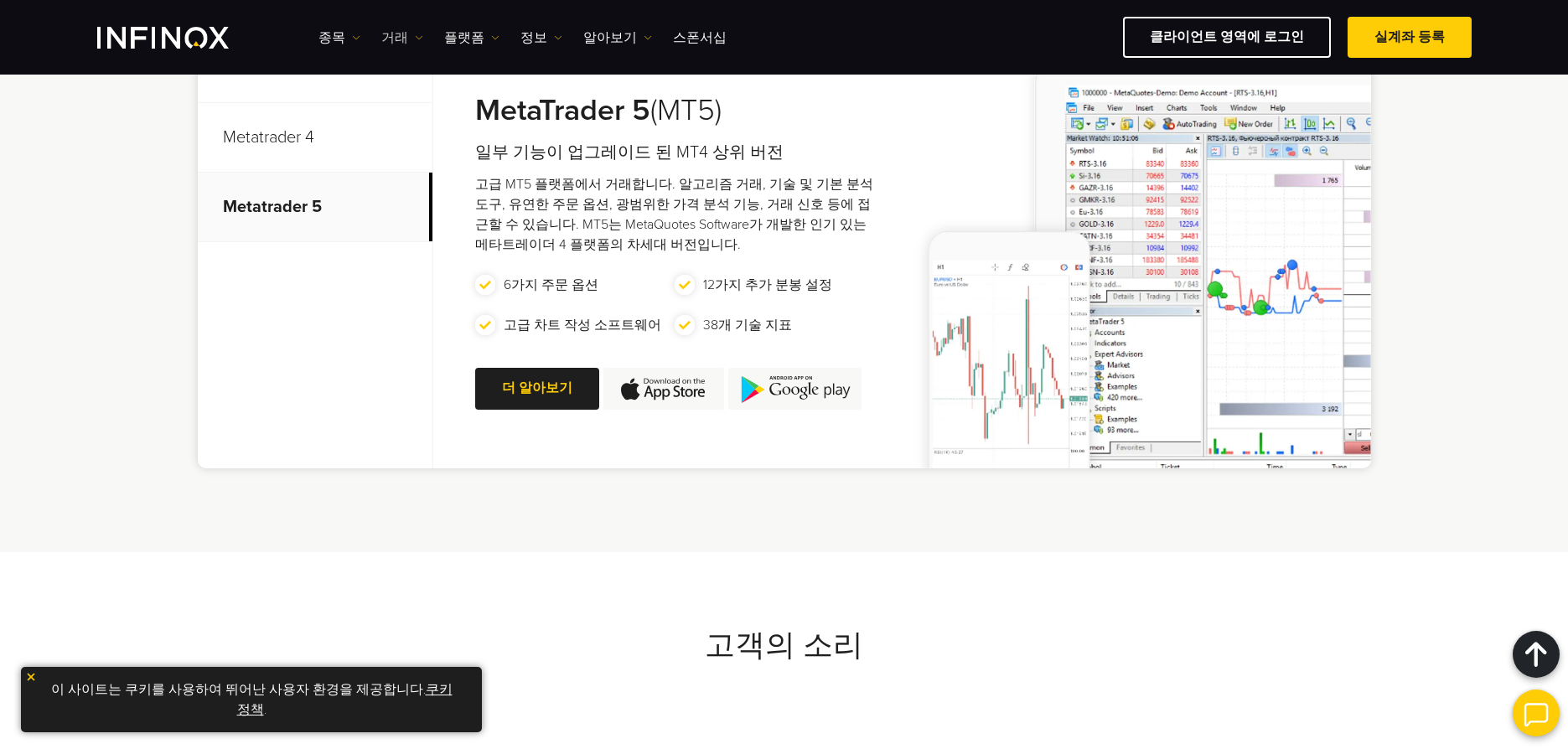 click on "거래" at bounding box center (339, 38) 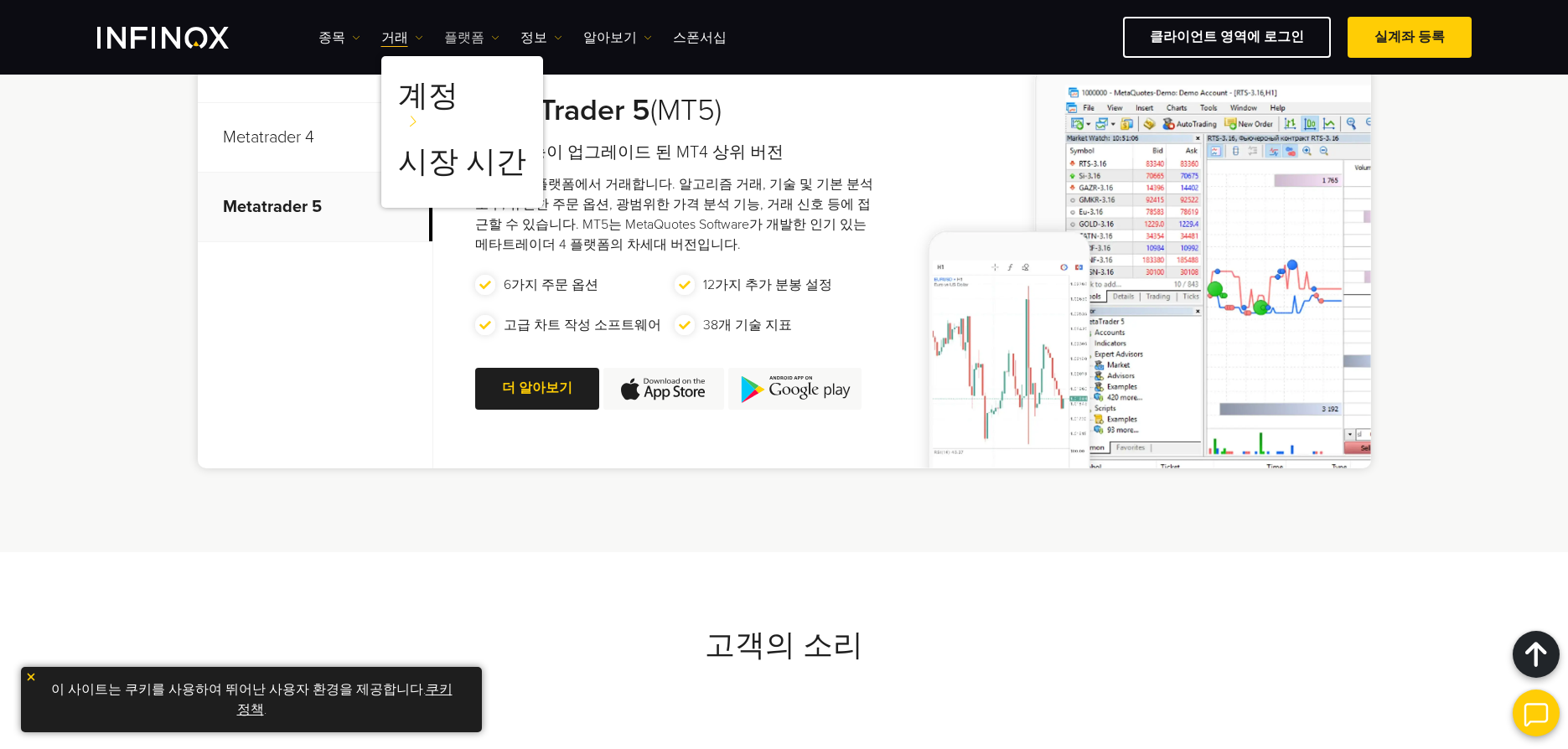 click at bounding box center (356, 38) 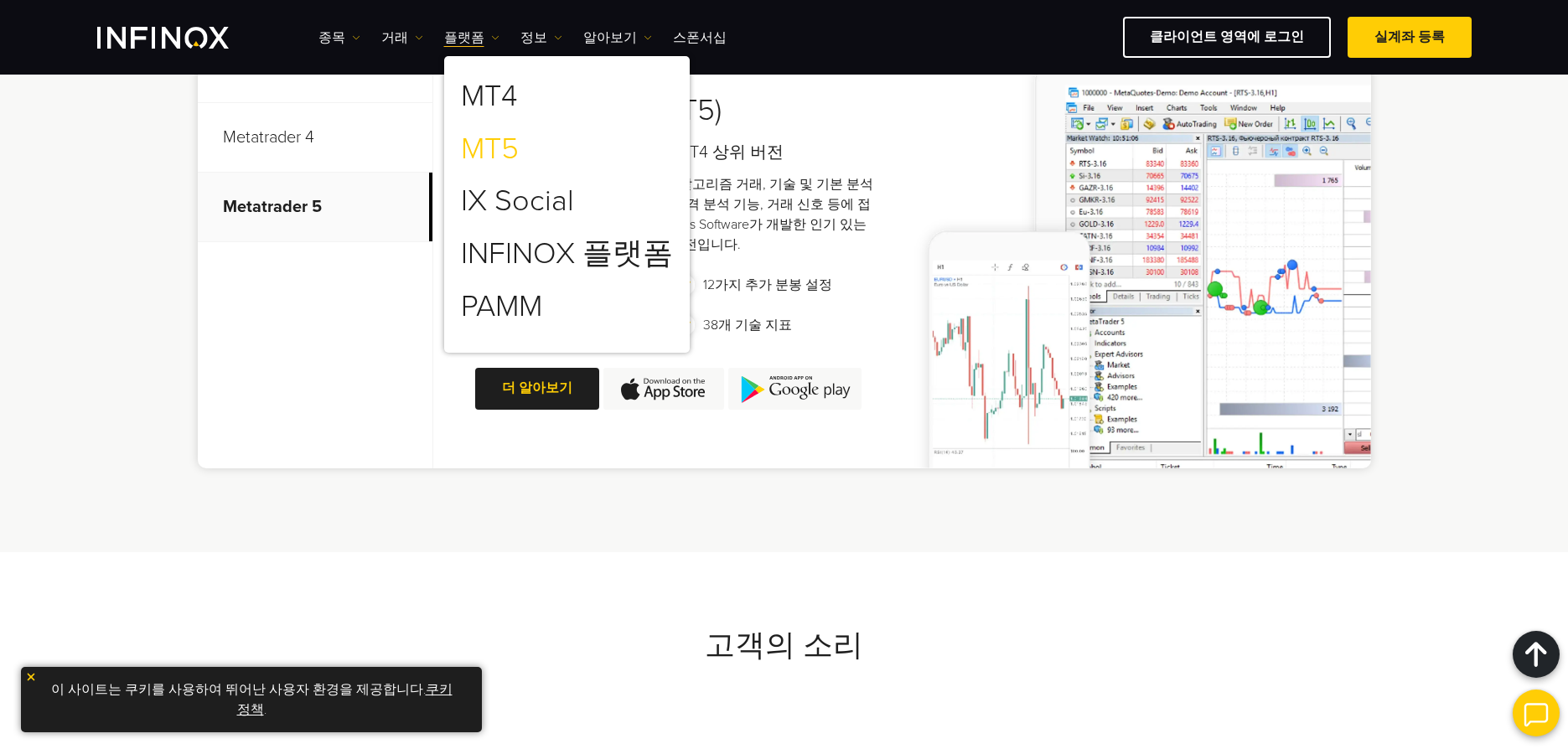 click on "MT5" at bounding box center (489, 149) 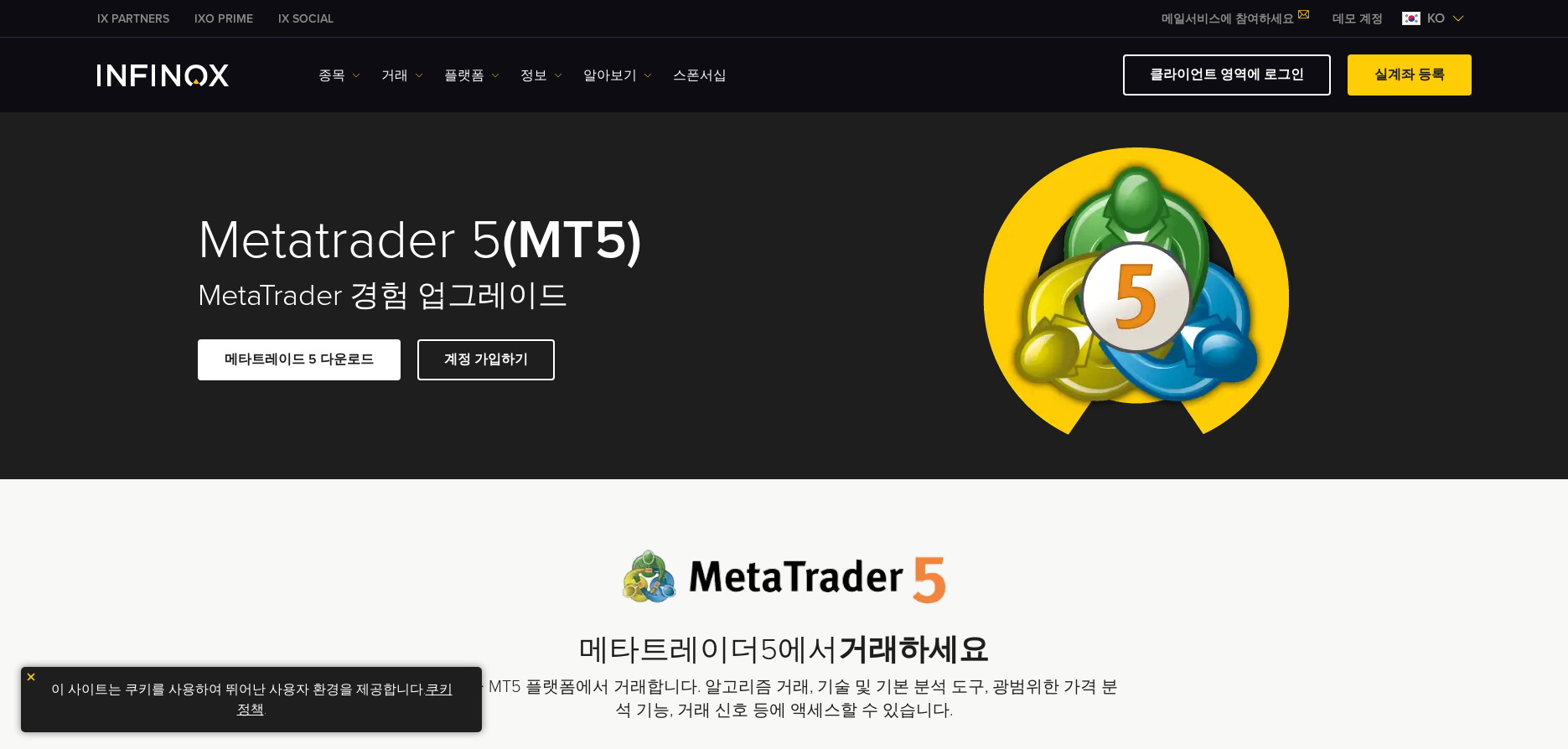 scroll, scrollTop: 0, scrollLeft: 0, axis: both 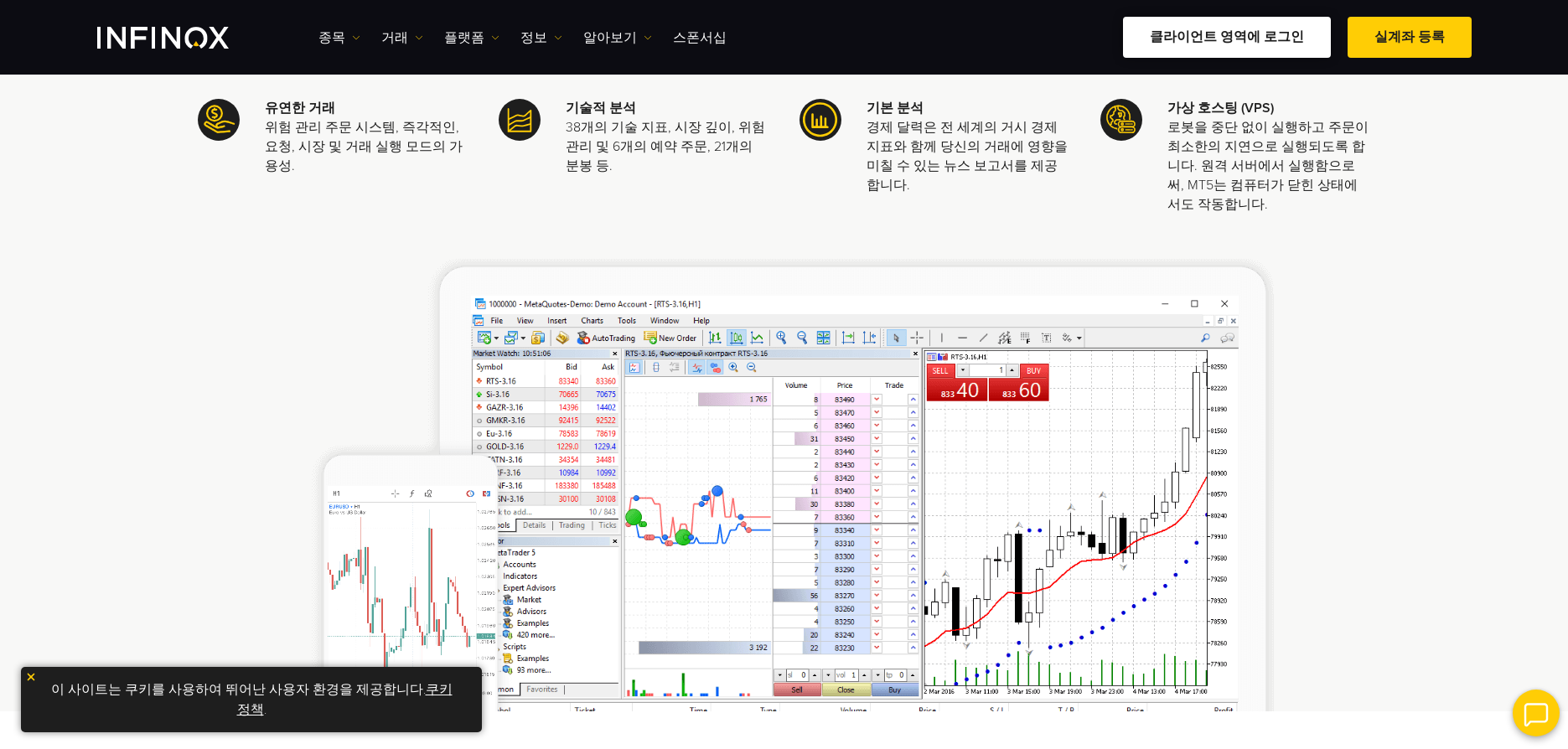 click on "클라이언트 영역에 로그인" at bounding box center [1227, 37] 